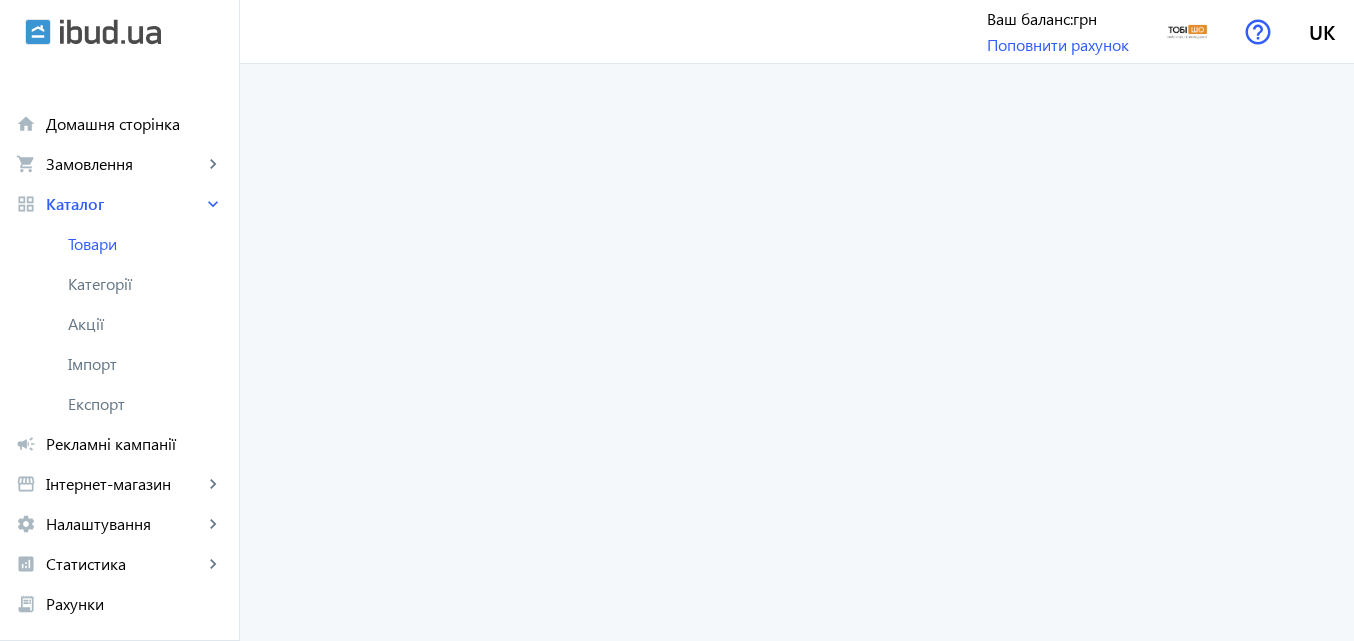 scroll, scrollTop: 0, scrollLeft: 0, axis: both 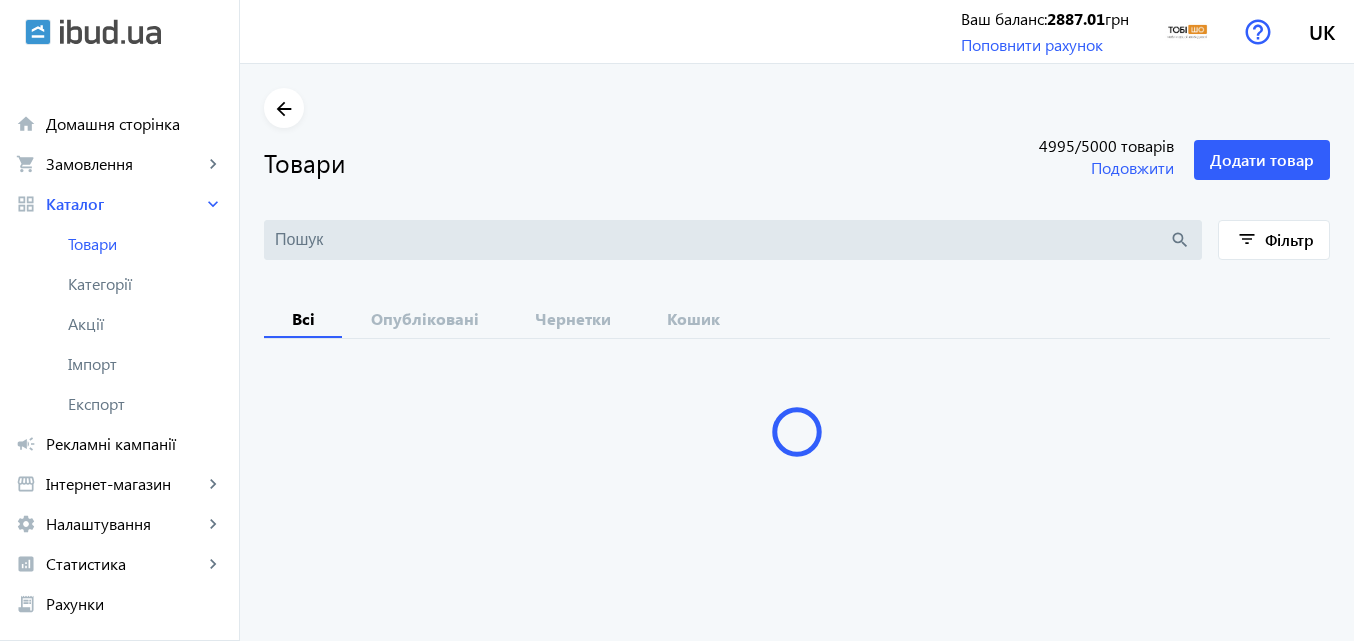 type 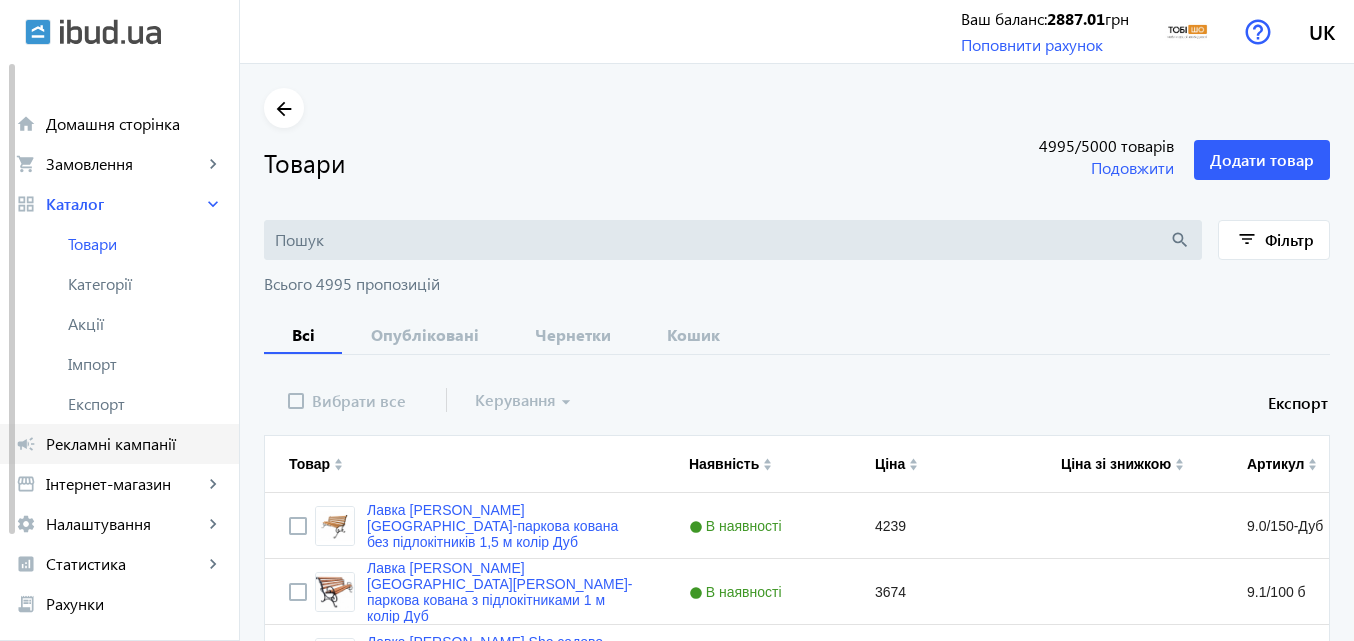 click on "Інтернет-магазин" 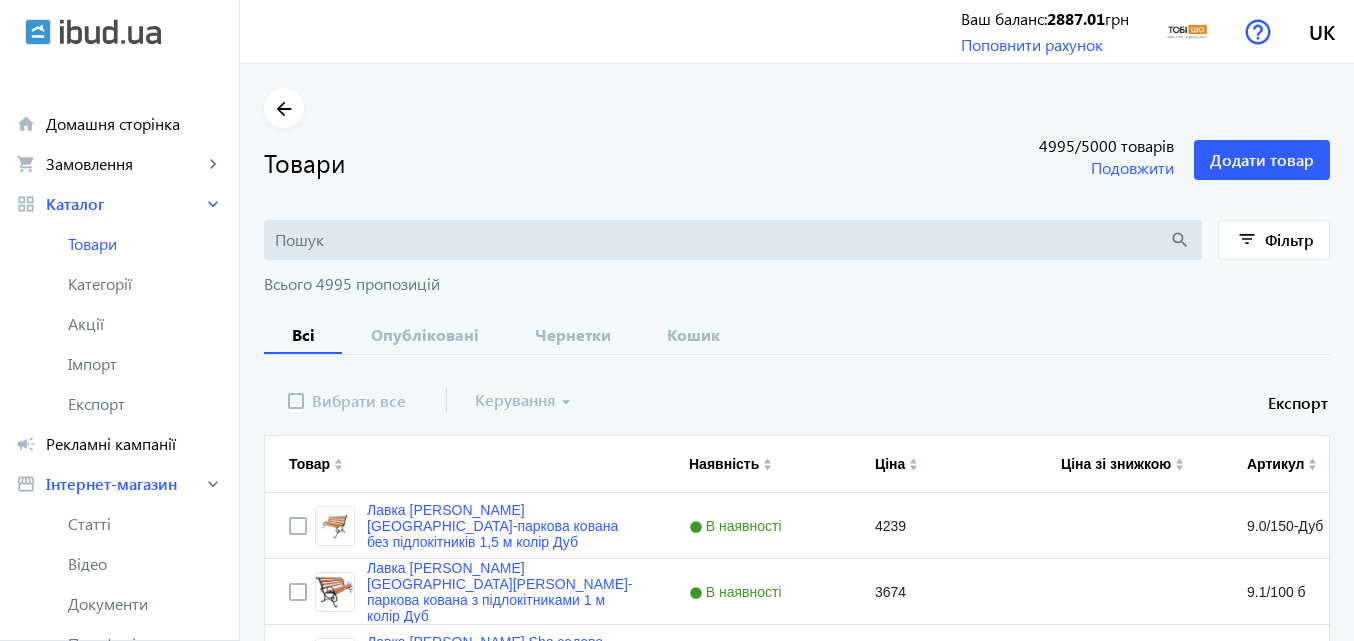scroll, scrollTop: 0, scrollLeft: 0, axis: both 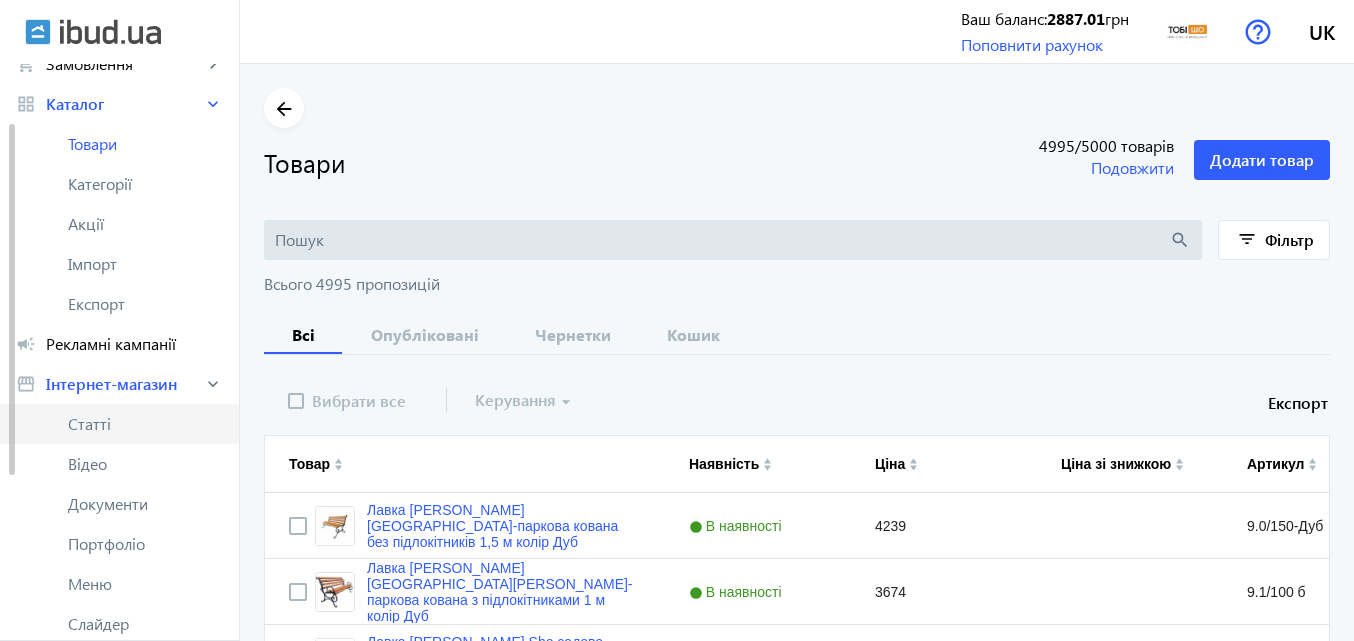 click on "Статті" 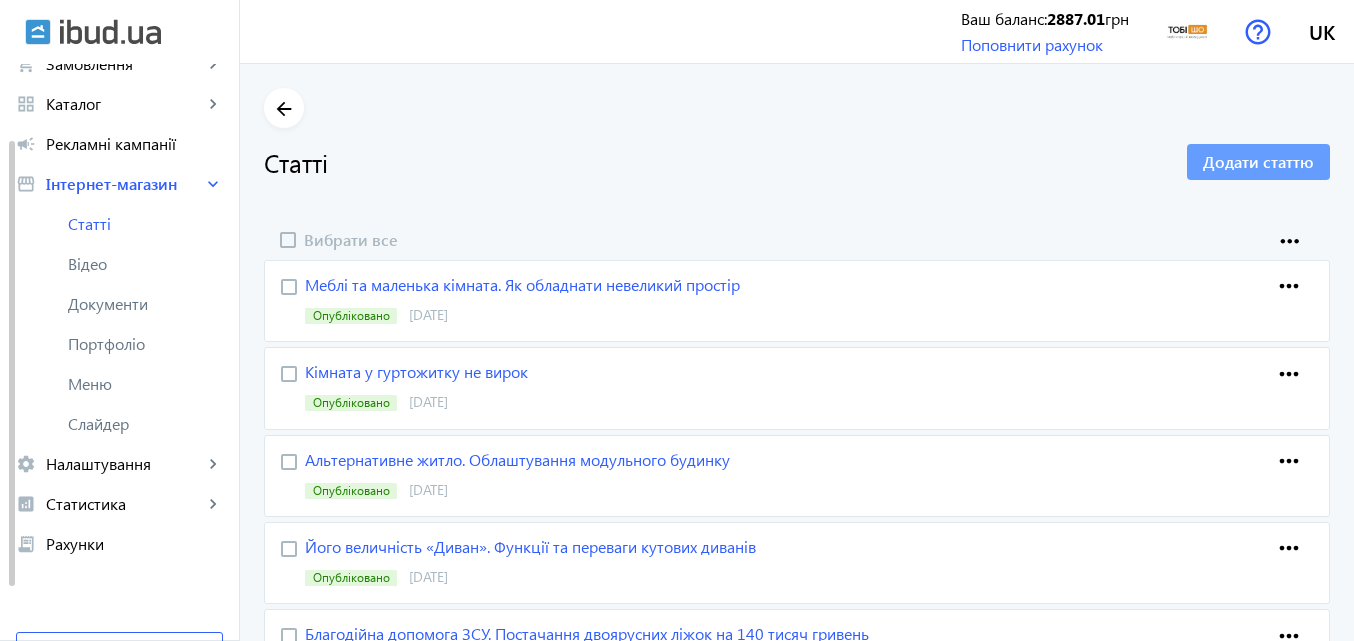 click on "Додати статтю" 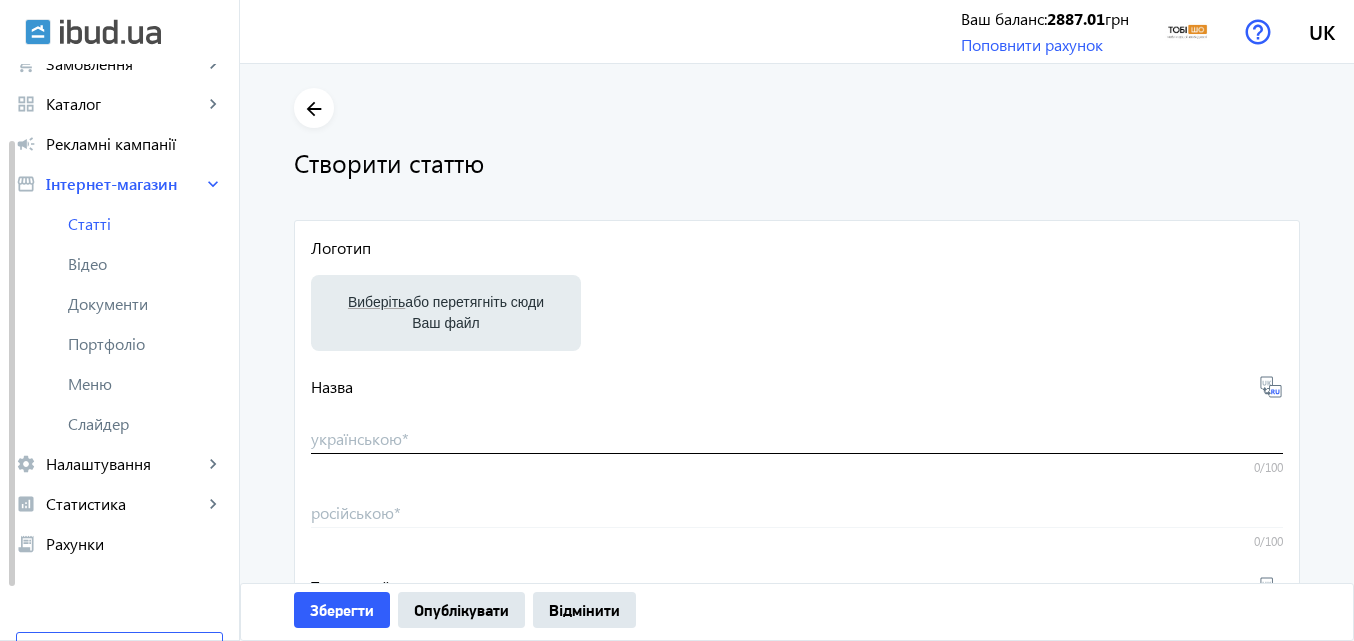 click on "українською  *" at bounding box center (797, 438) 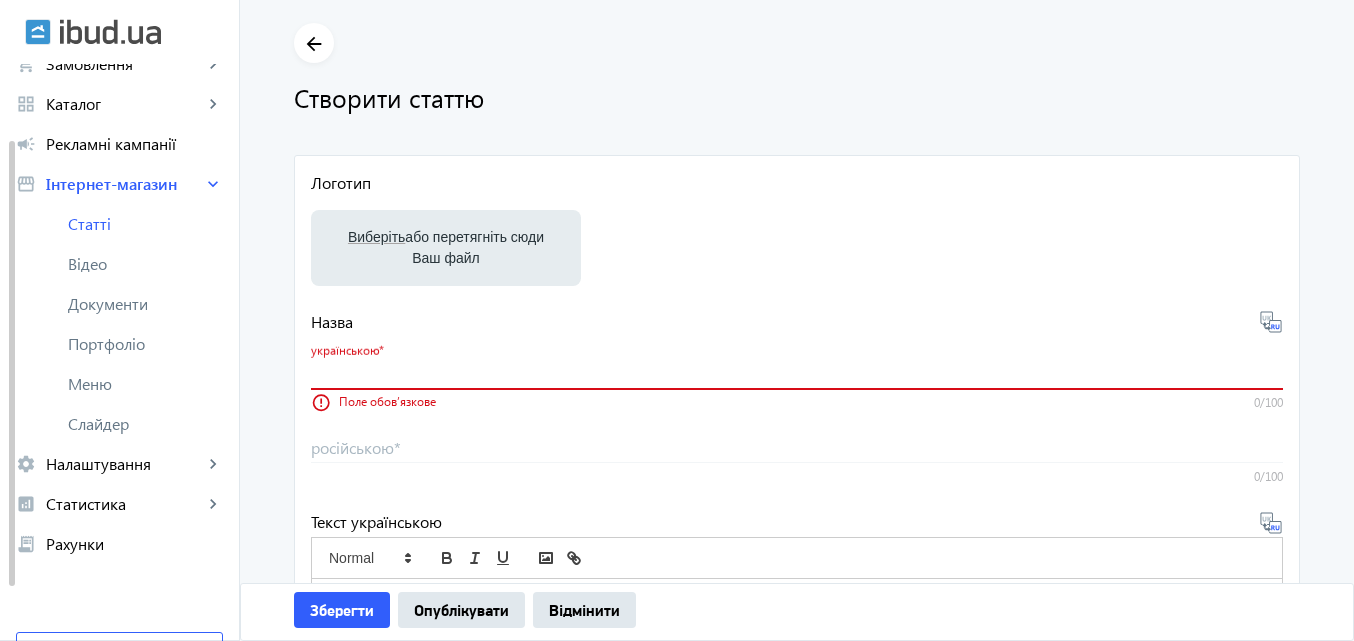 scroll, scrollTop: 100, scrollLeft: 0, axis: vertical 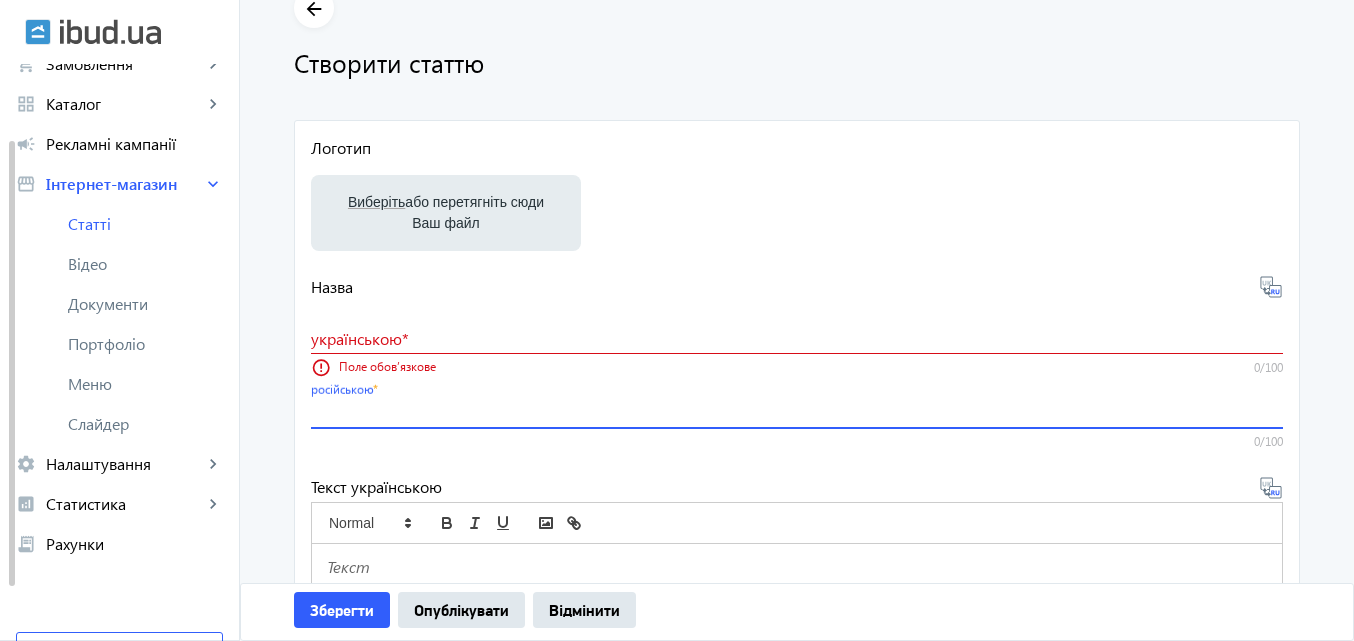 click on "російською  *" at bounding box center [797, 412] 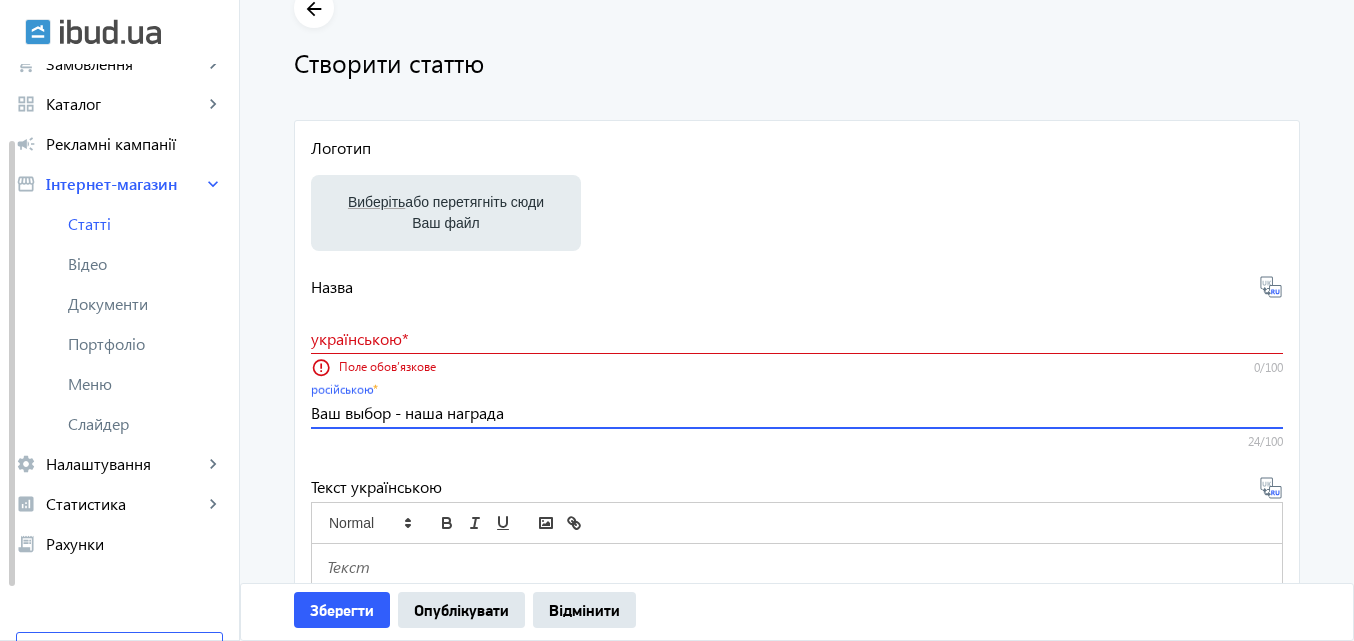 type on "Ваш выбор - наша награда" 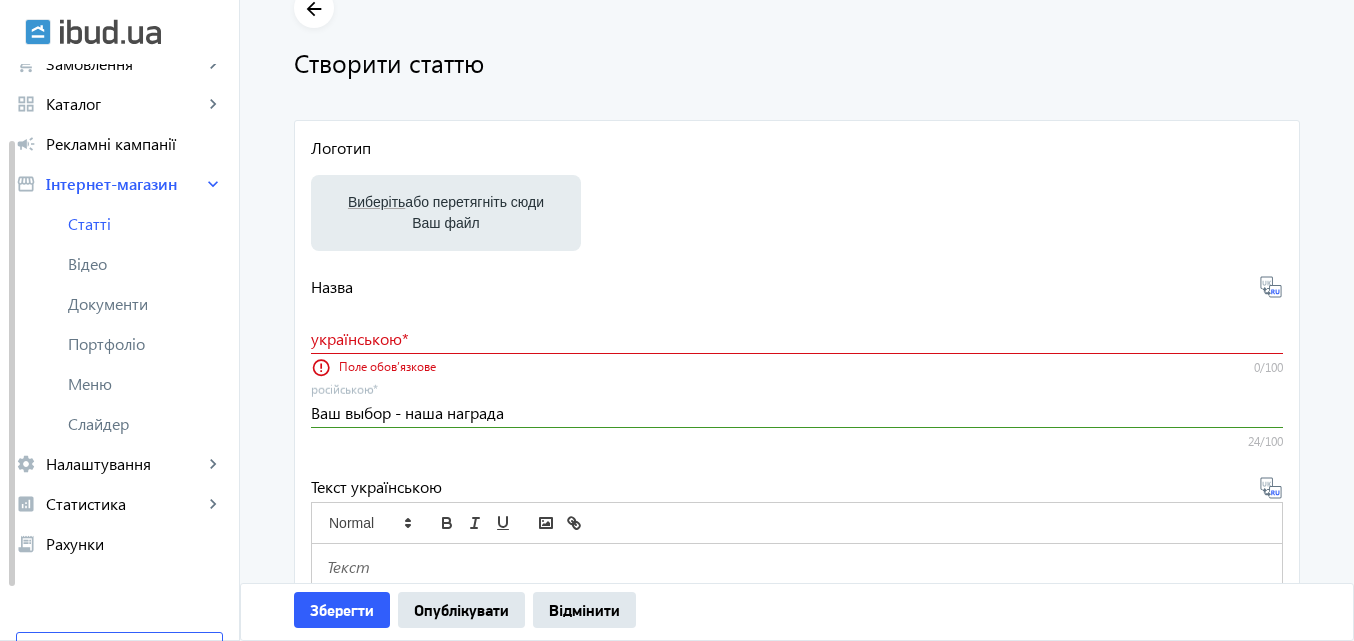click on "українською  *" 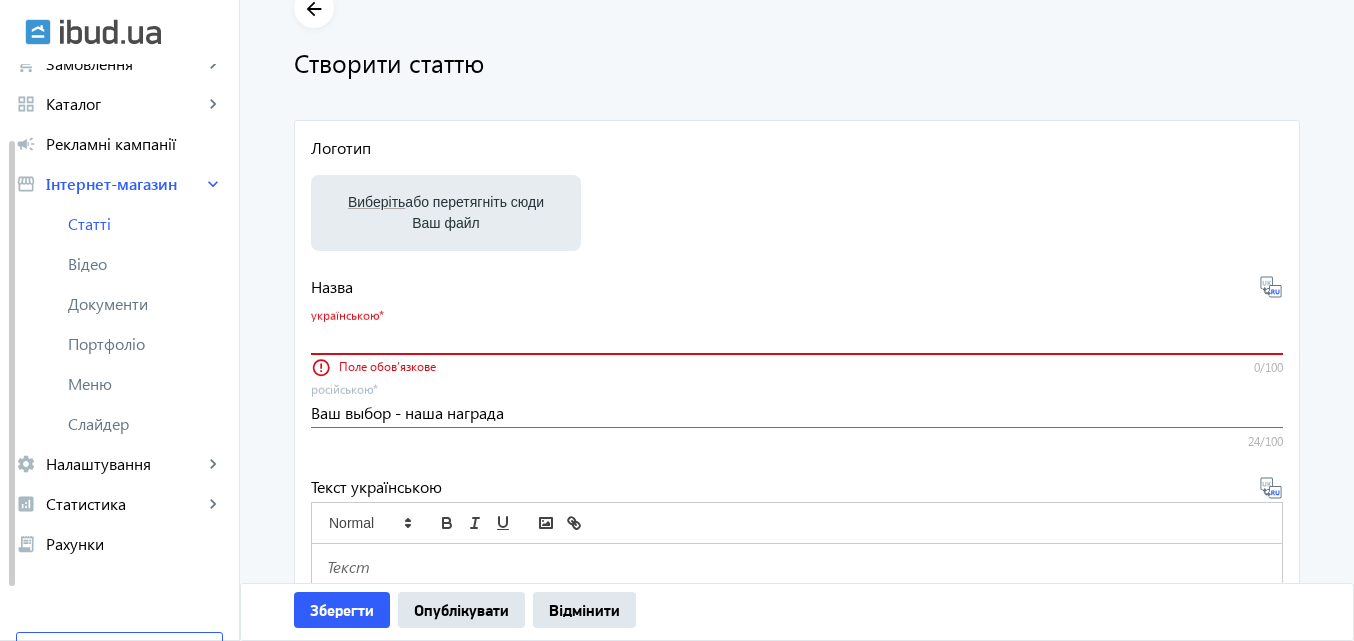 paste on "Ваш вибір - наша нагорода" 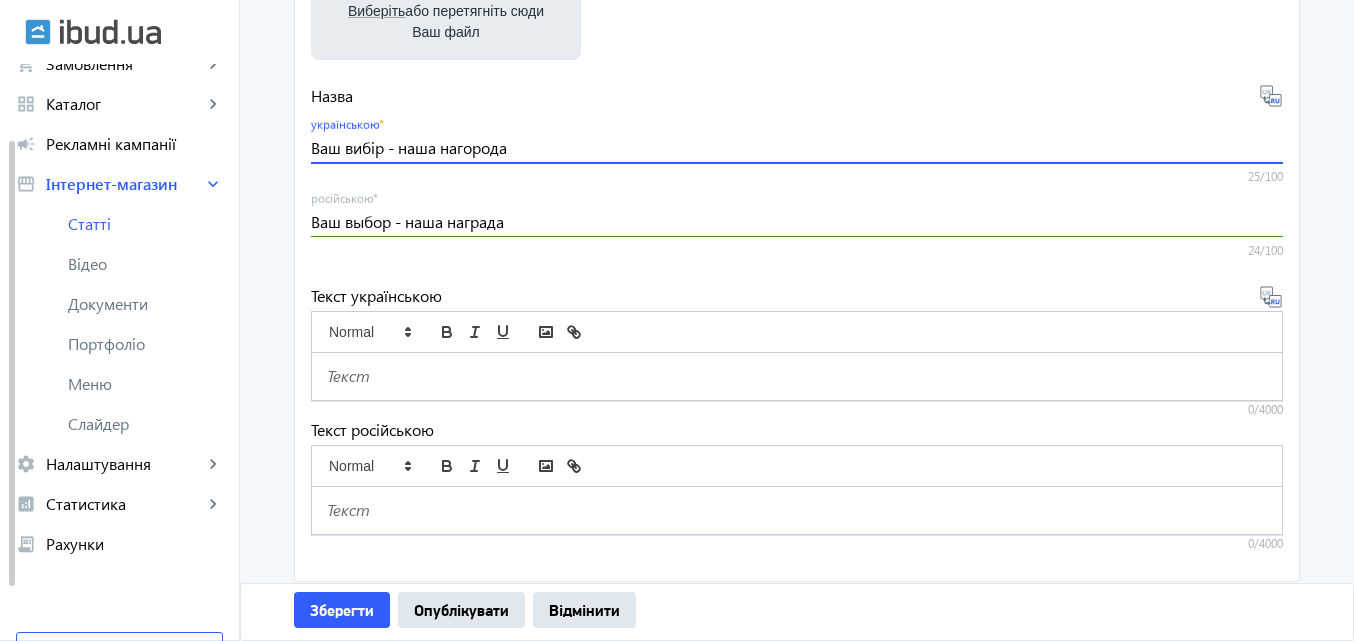 scroll, scrollTop: 300, scrollLeft: 0, axis: vertical 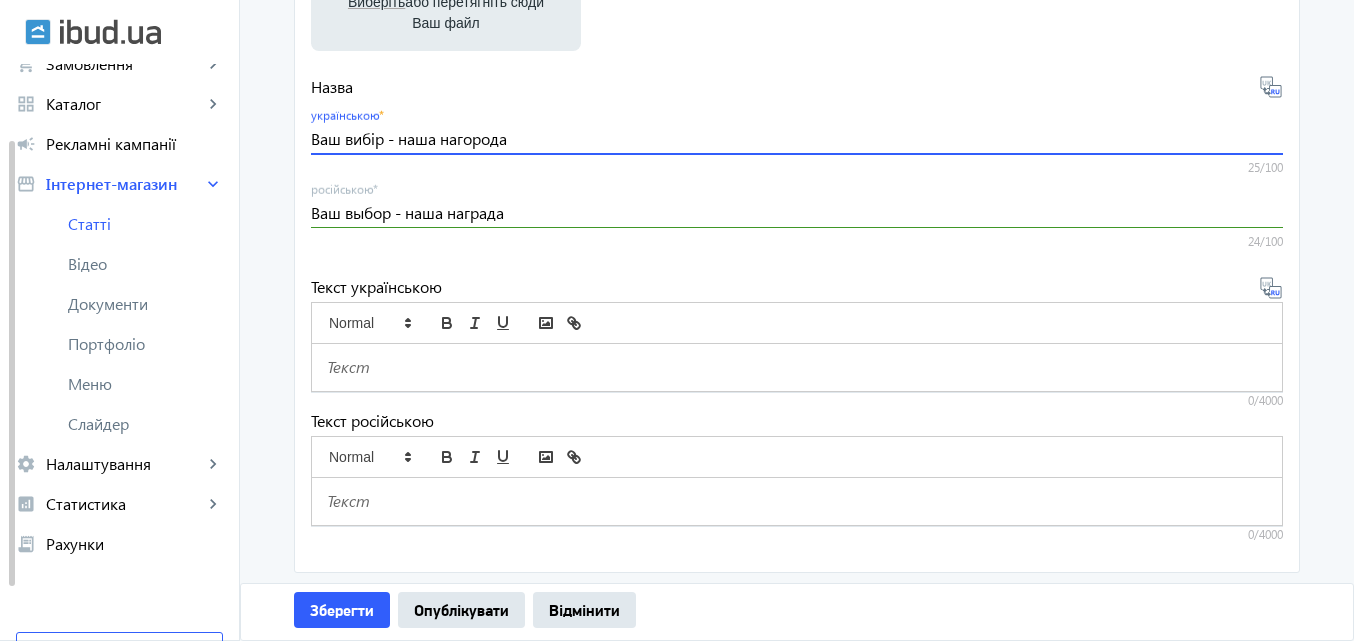 type on "Ваш вибір - наша нагорода" 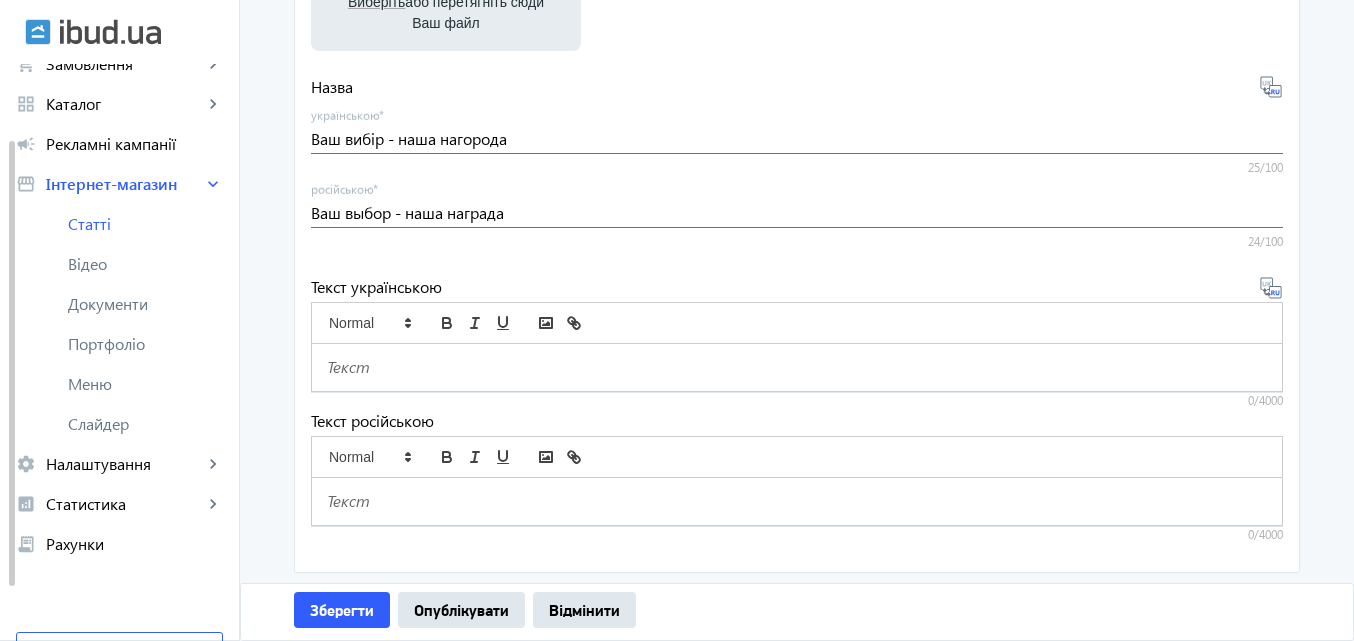 click 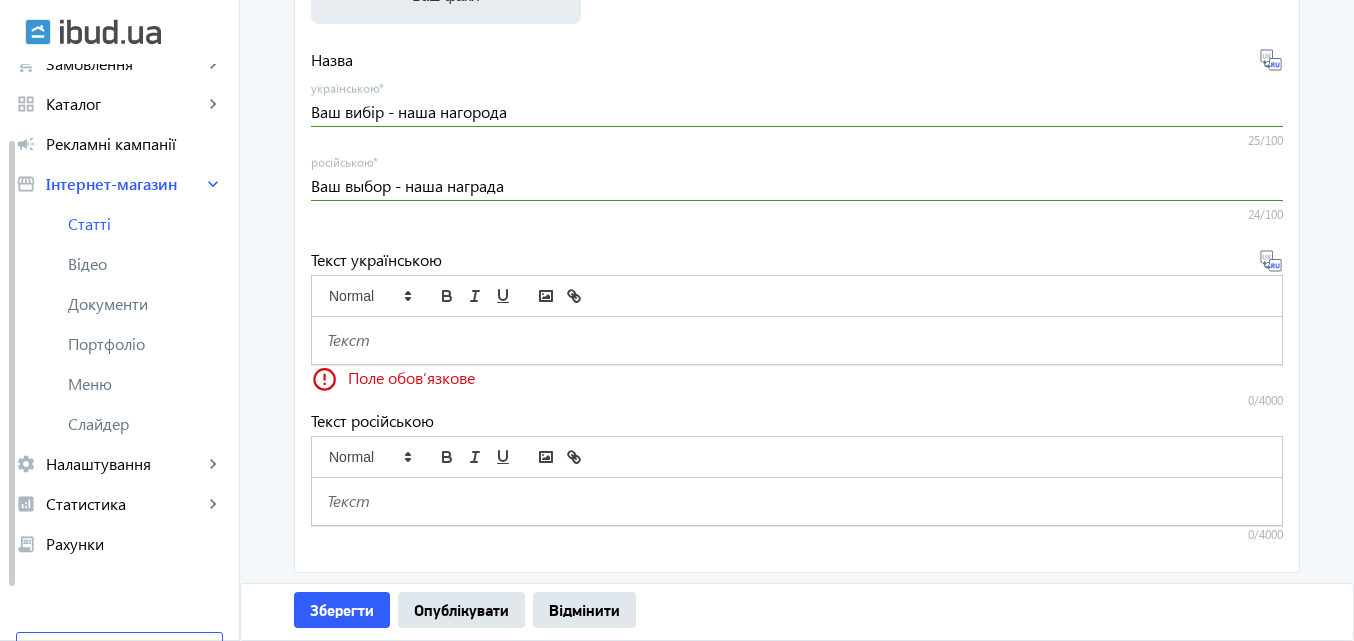 scroll, scrollTop: 0, scrollLeft: 0, axis: both 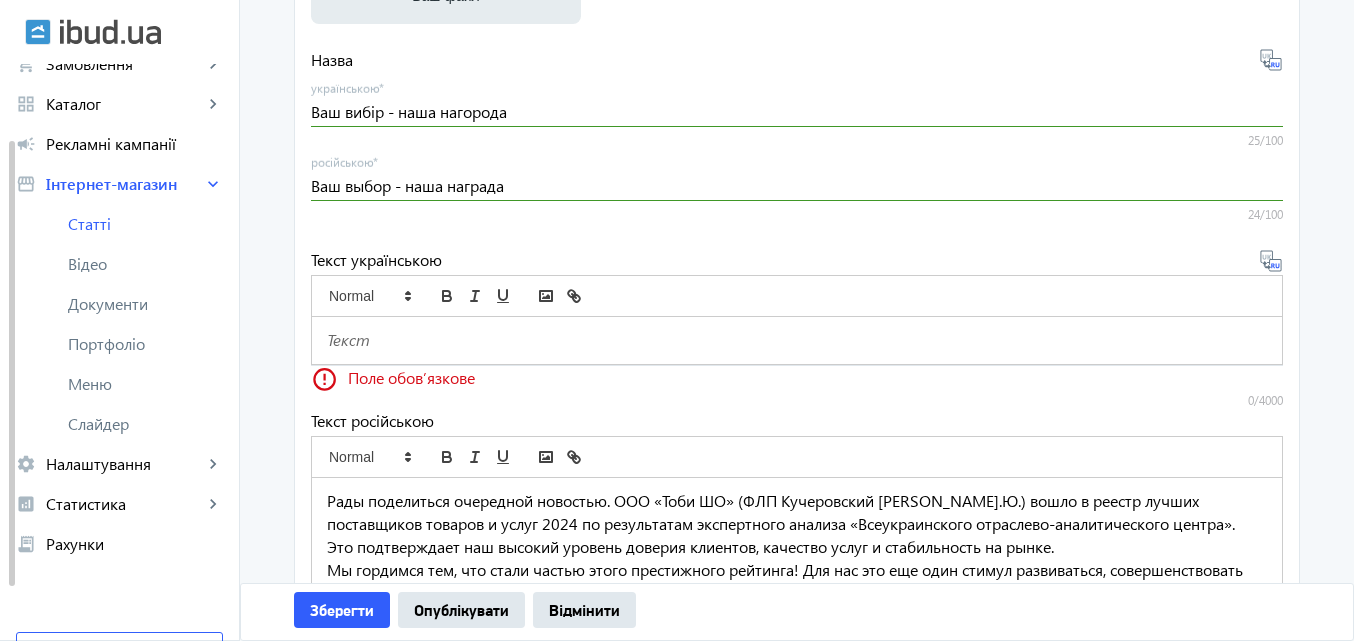 click 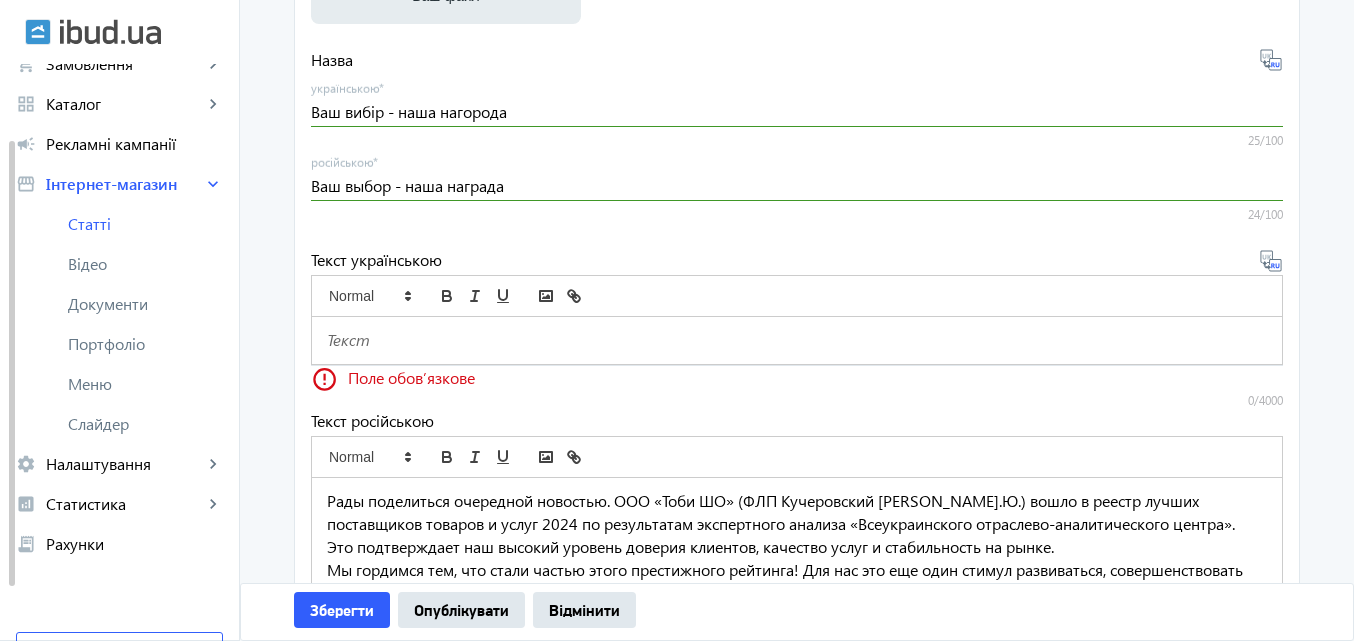 scroll, scrollTop: 0, scrollLeft: 0, axis: both 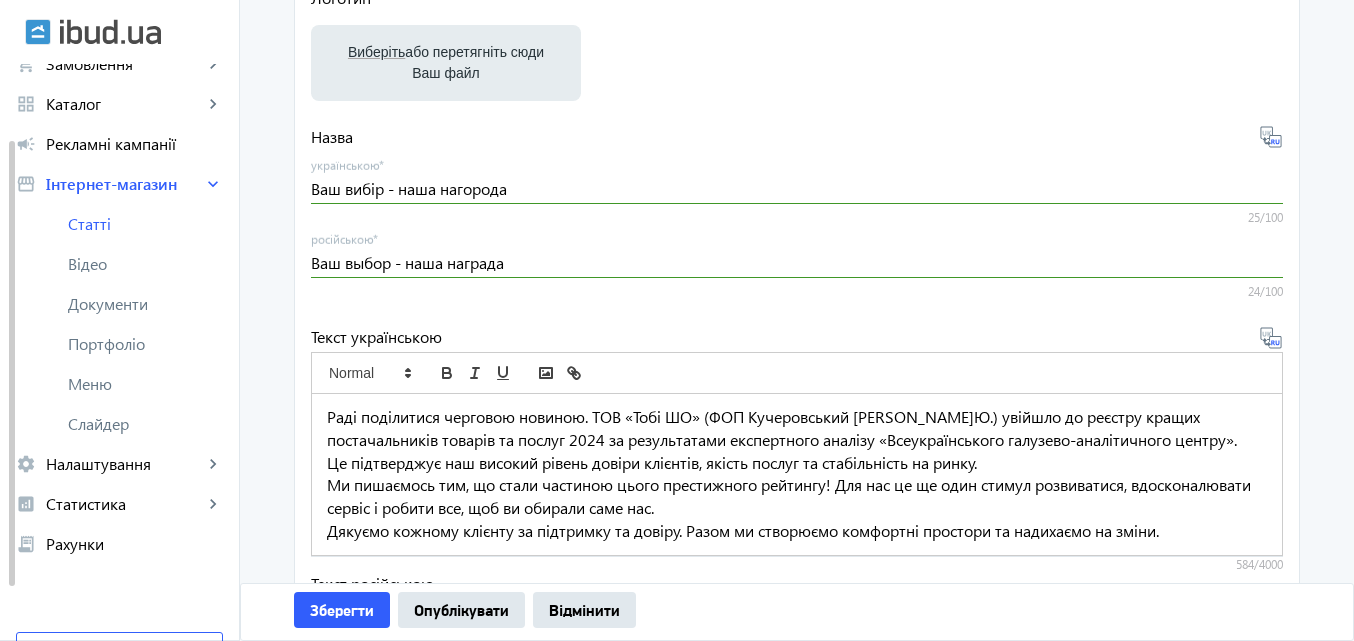 click on "Виберіть  або перетягніть сюди Ваш файл" at bounding box center (446, 63) 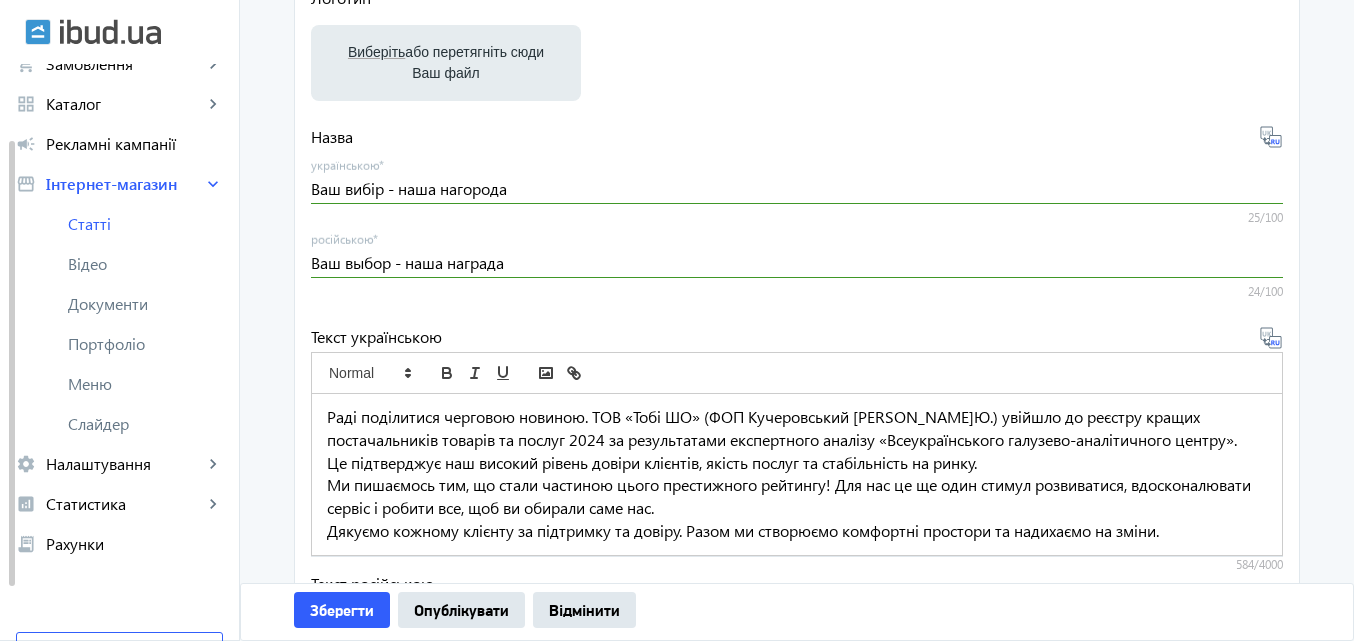 type on "C:\fakepath\ТМ Тобі ШО розширює горизонти співпраці (10).png" 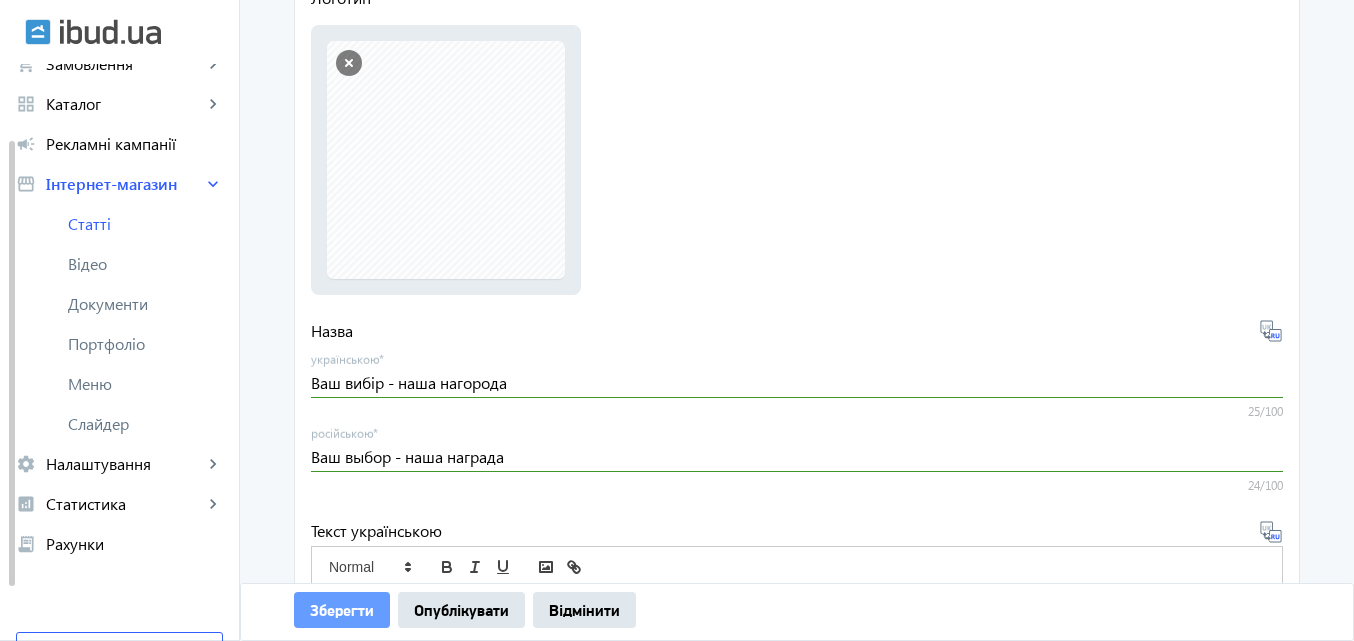 click on "Зберегти" 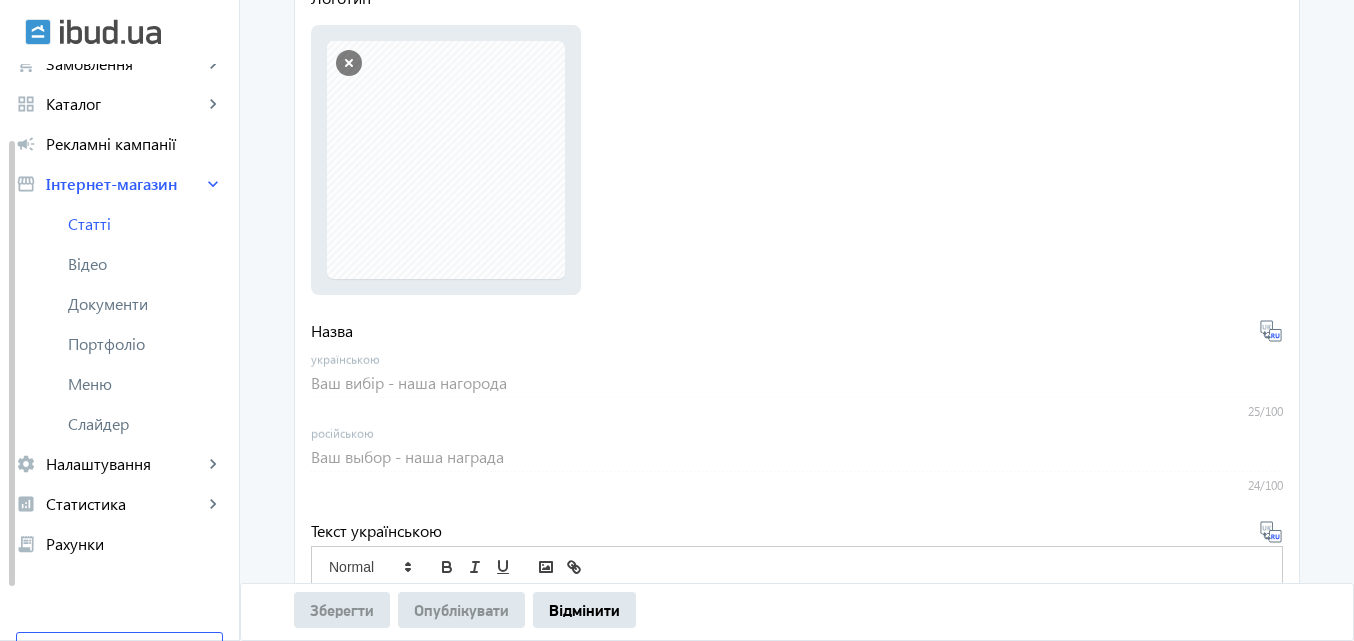 click on "Назва
Ваш вибір - наша нагорода українською 25/100 Ваш выбор - наша награда російською 24/100" 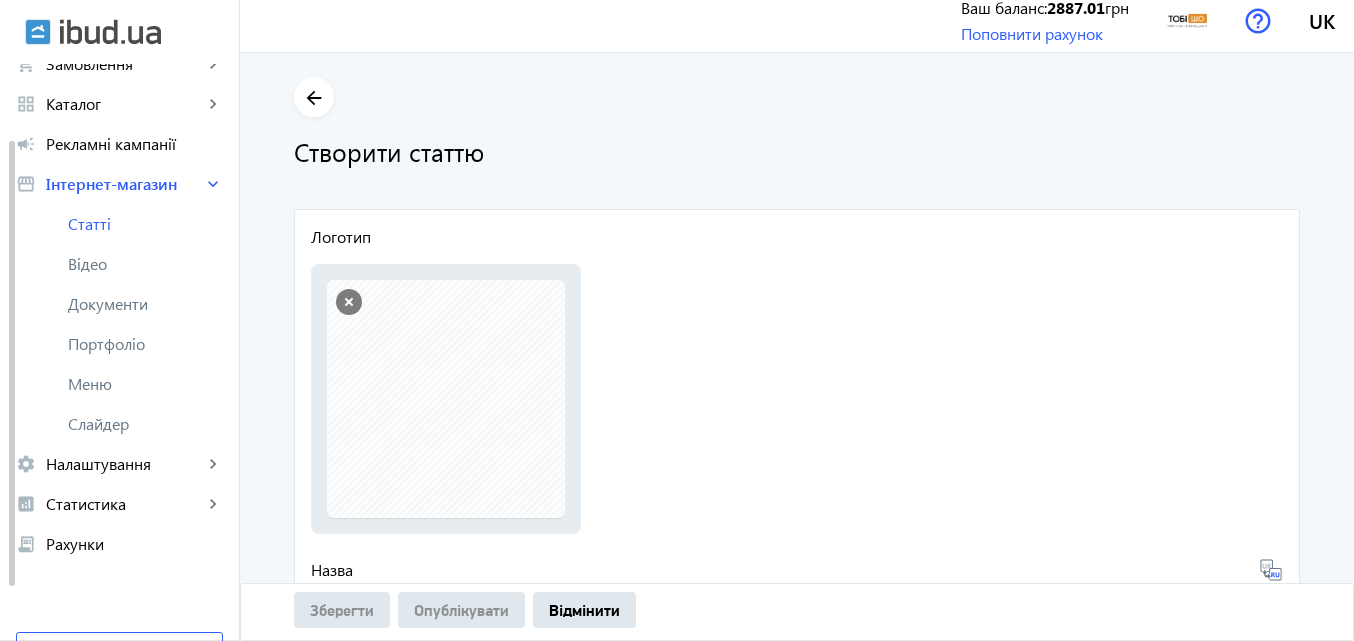 scroll, scrollTop: 0, scrollLeft: 0, axis: both 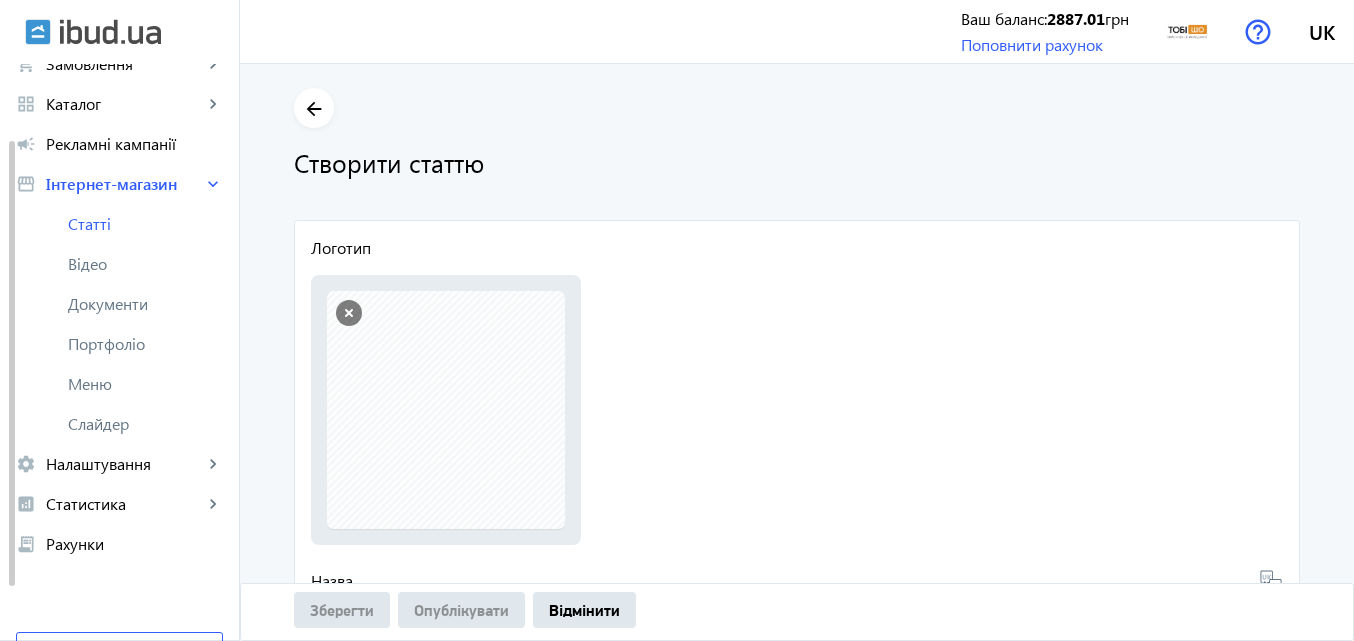 click on "arrow_back" 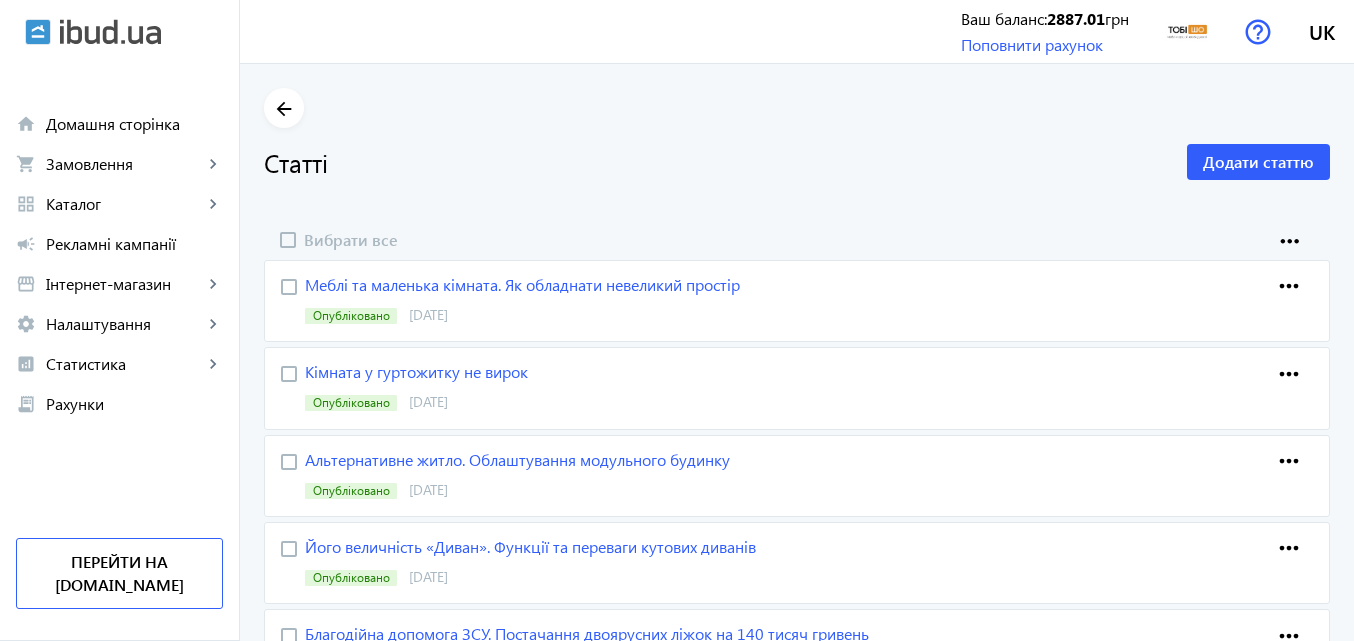 scroll, scrollTop: 0, scrollLeft: 0, axis: both 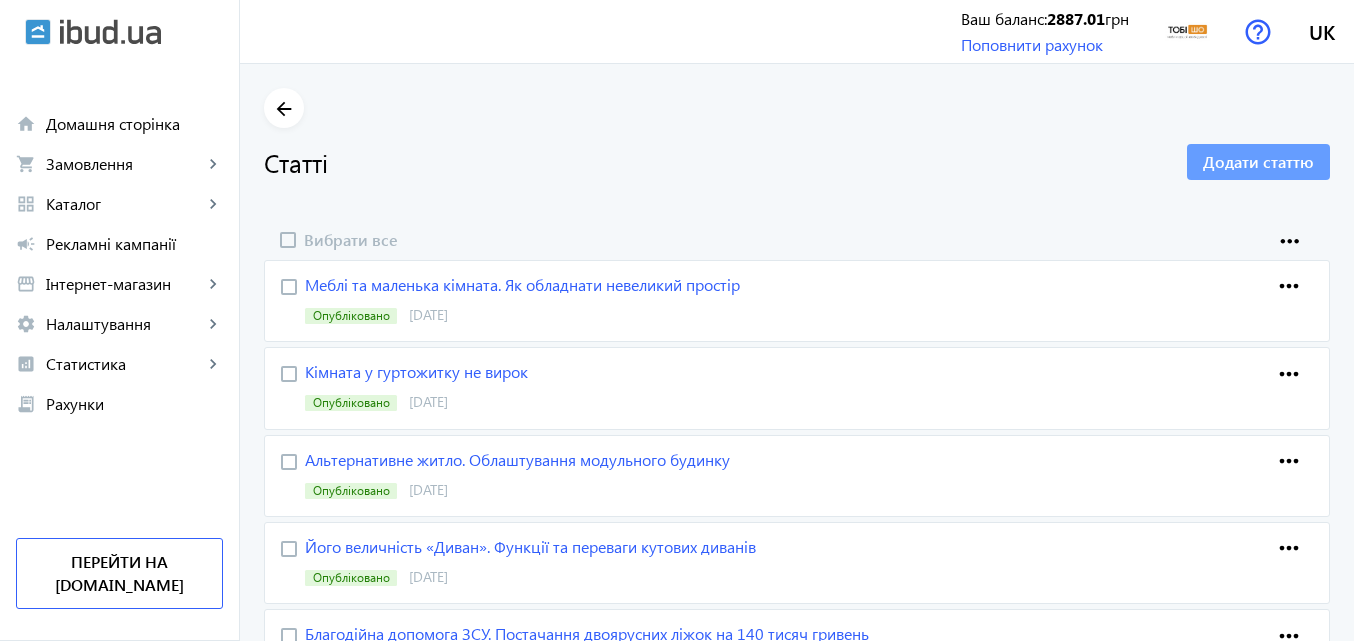 click on "Додати статтю" 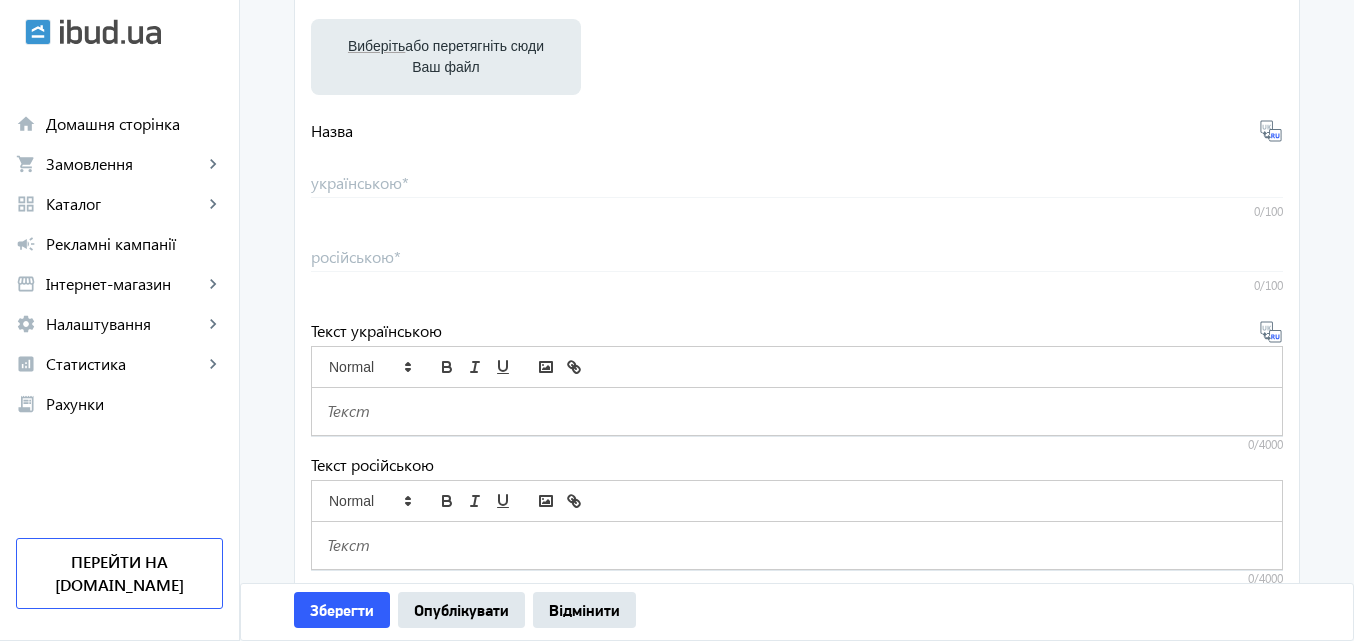 scroll, scrollTop: 300, scrollLeft: 0, axis: vertical 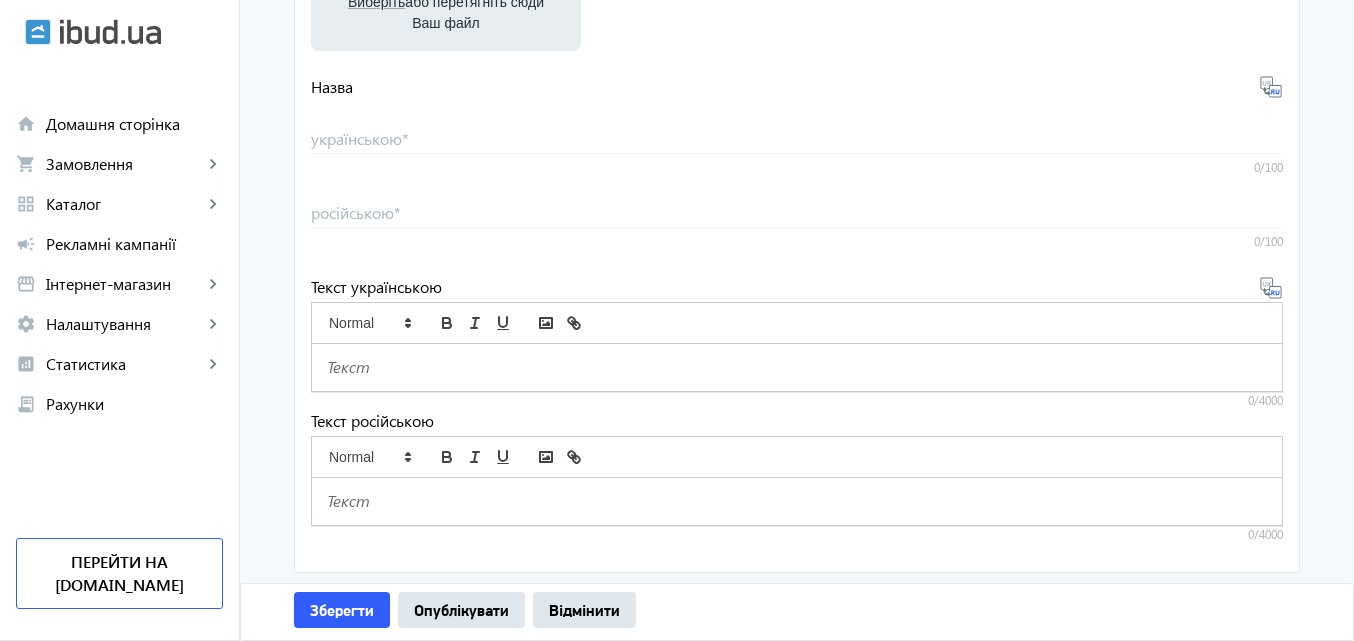 click 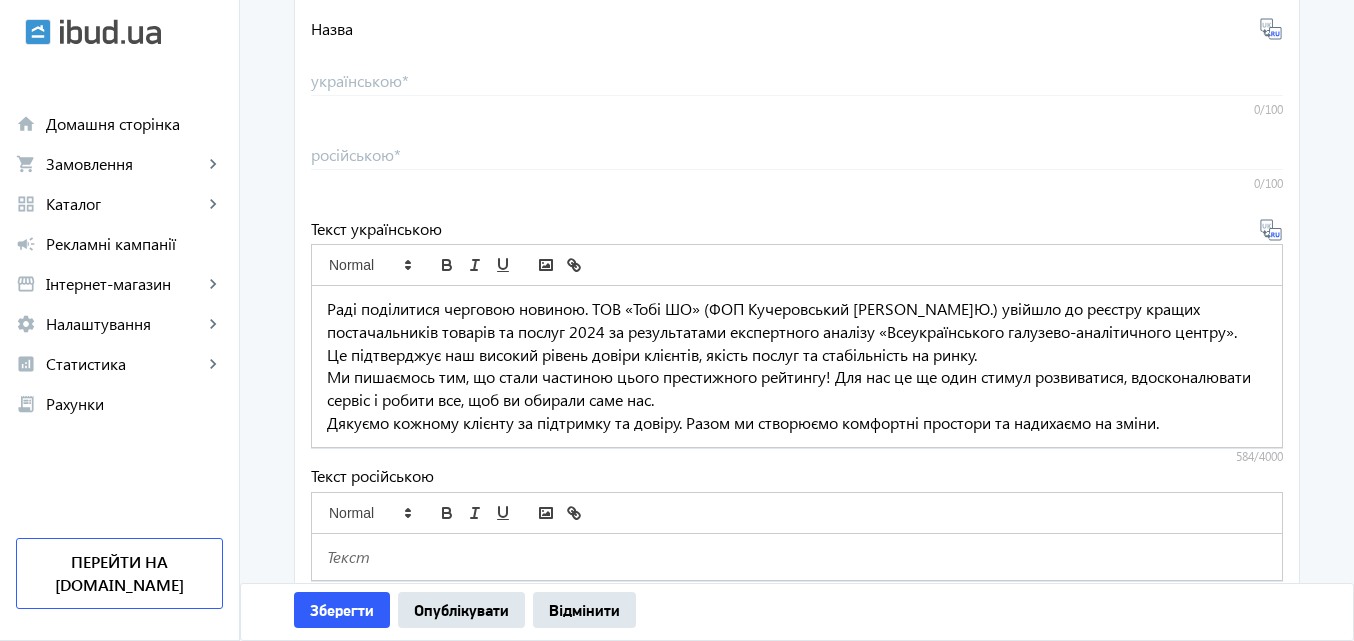 scroll, scrollTop: 413, scrollLeft: 0, axis: vertical 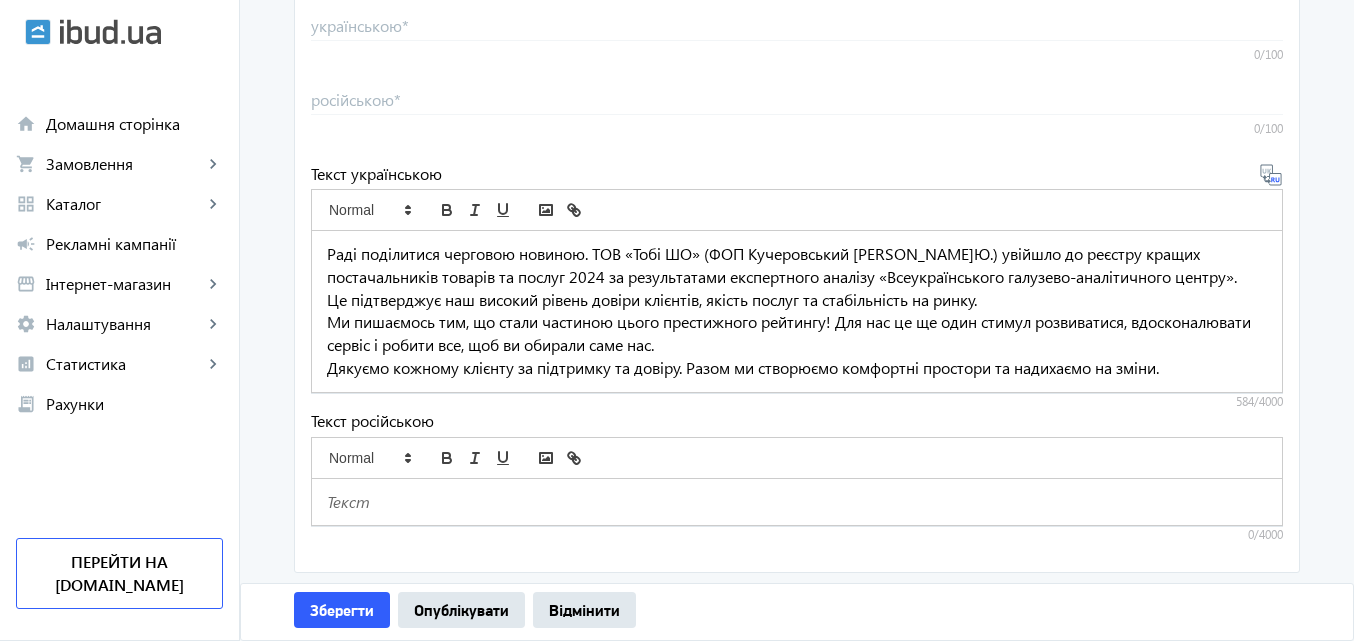 click 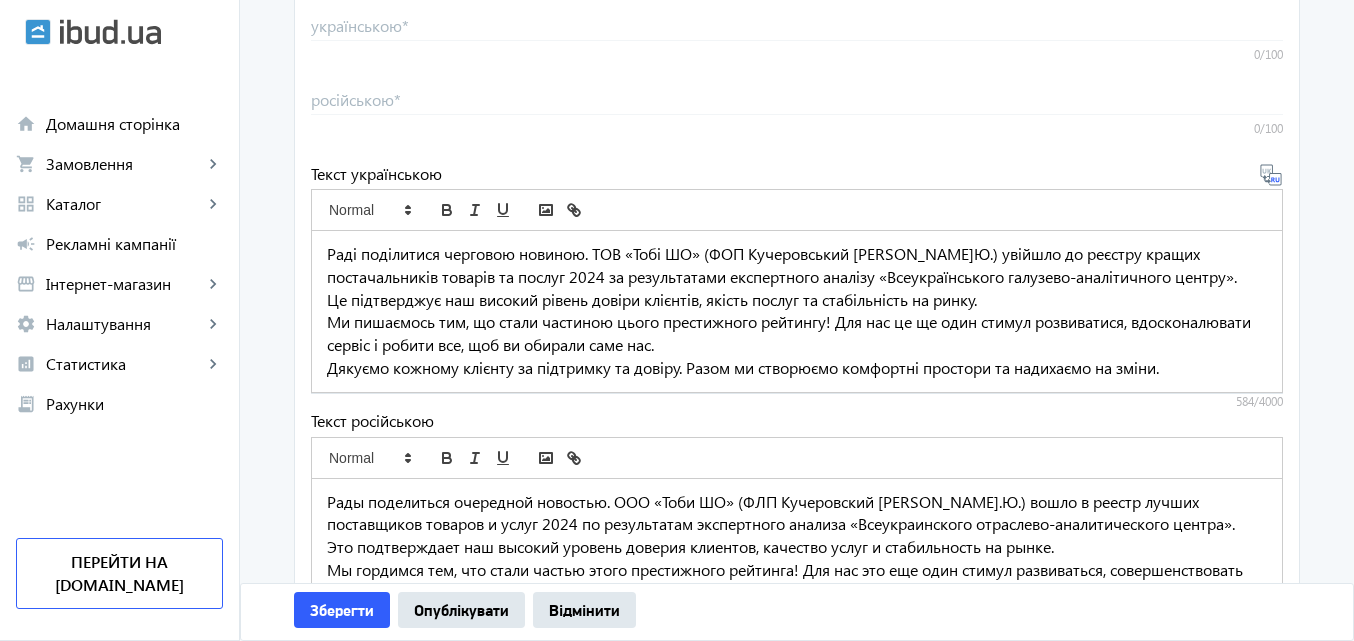 scroll, scrollTop: 0, scrollLeft: 0, axis: both 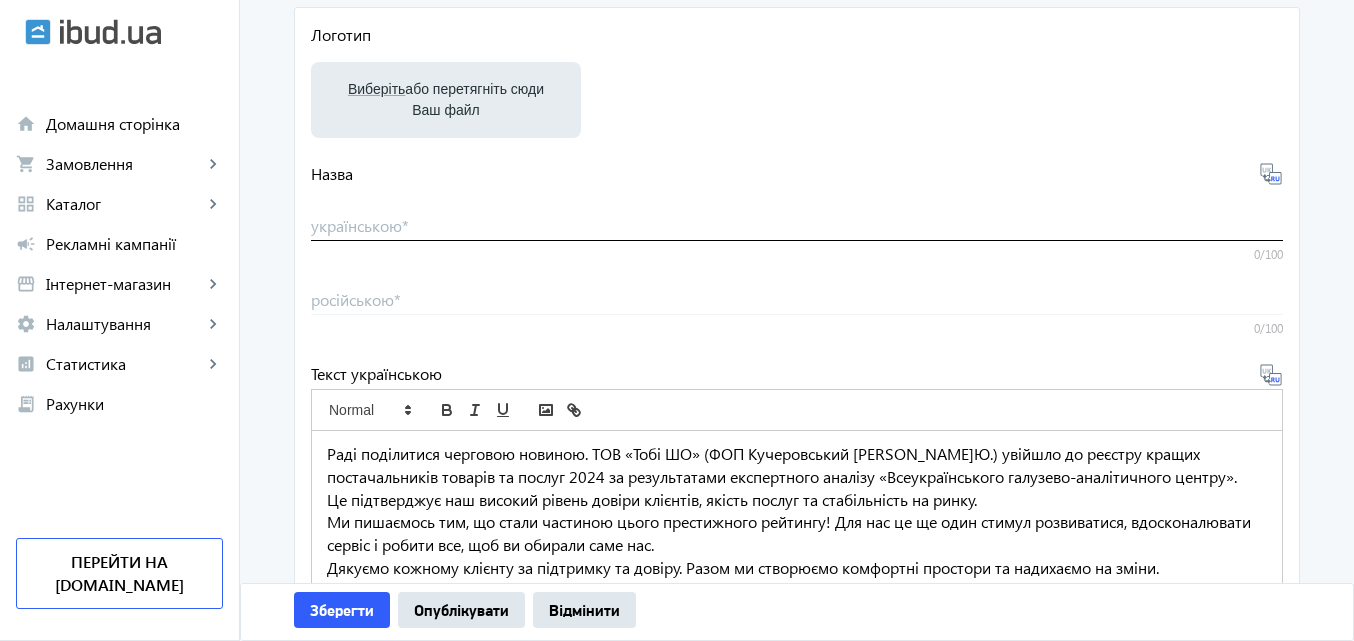 click on "українською  *" at bounding box center (797, 225) 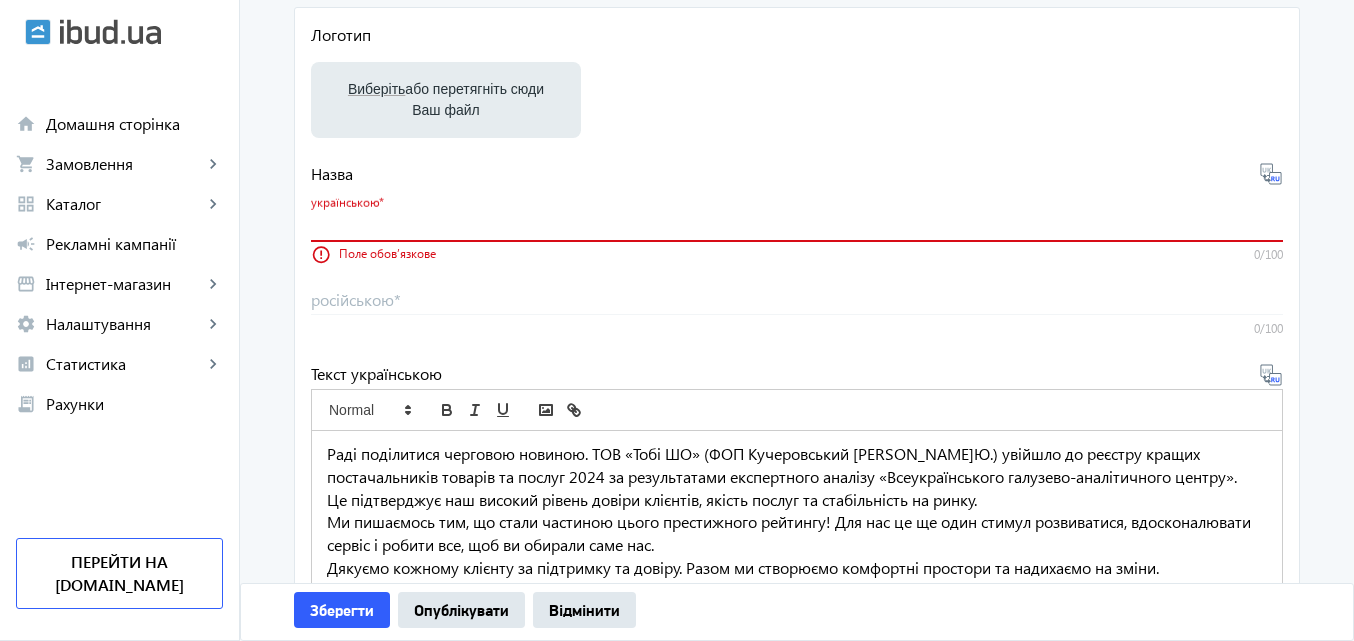 paste on "Ваш вибір - наша нагорода" 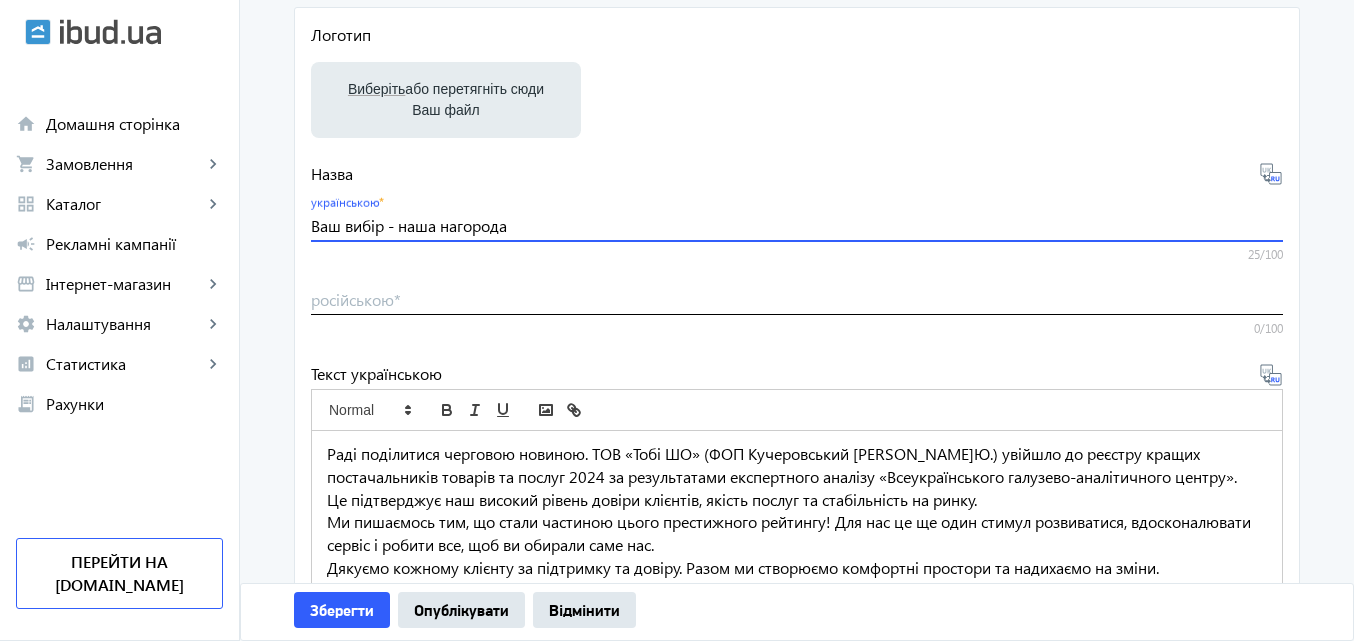 type on "Ваш вибір - наша нагорода" 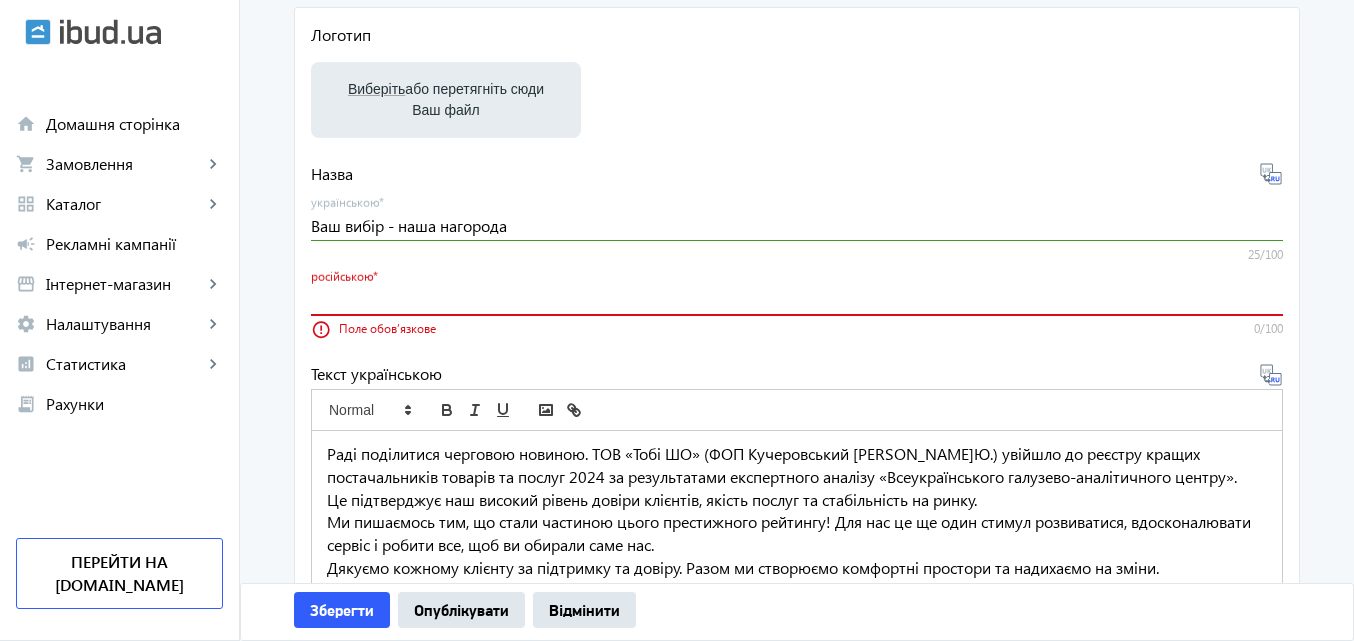 paste on "Ваш выбор - наша награда" 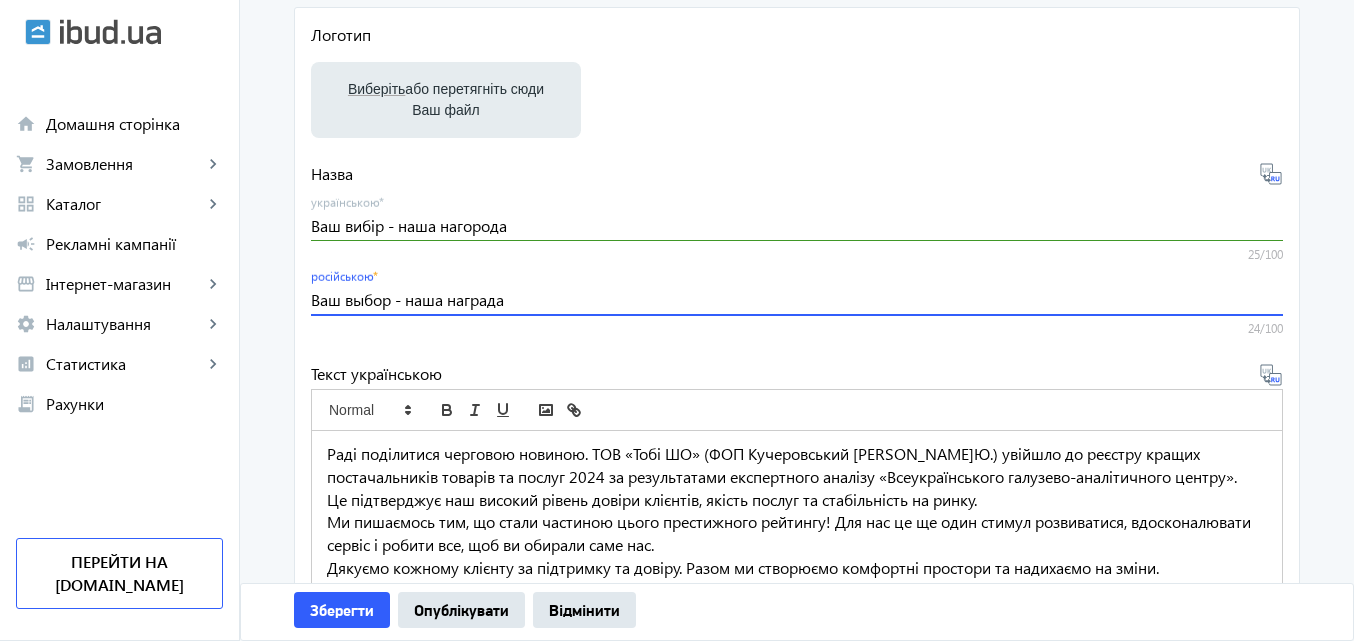 type on "Ваш выбор - наша награда" 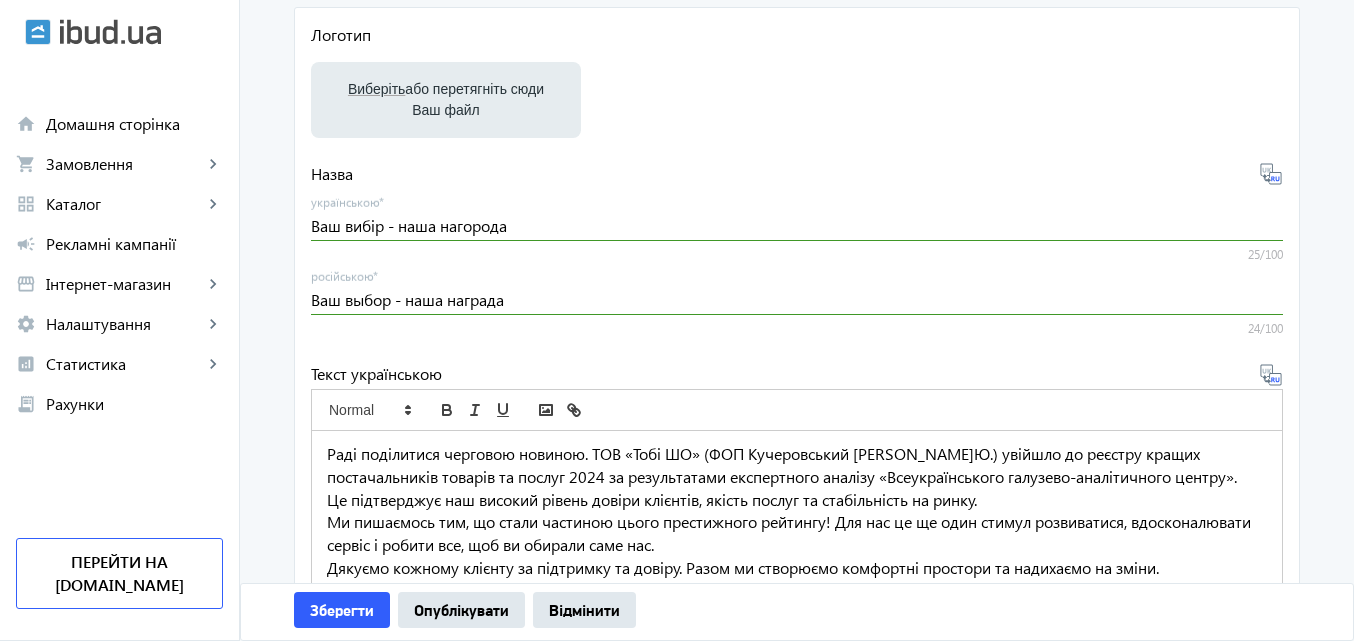 type on "C:\fakepath\ТМ Тобі ШО розширює горизонти співпраці (10).png" 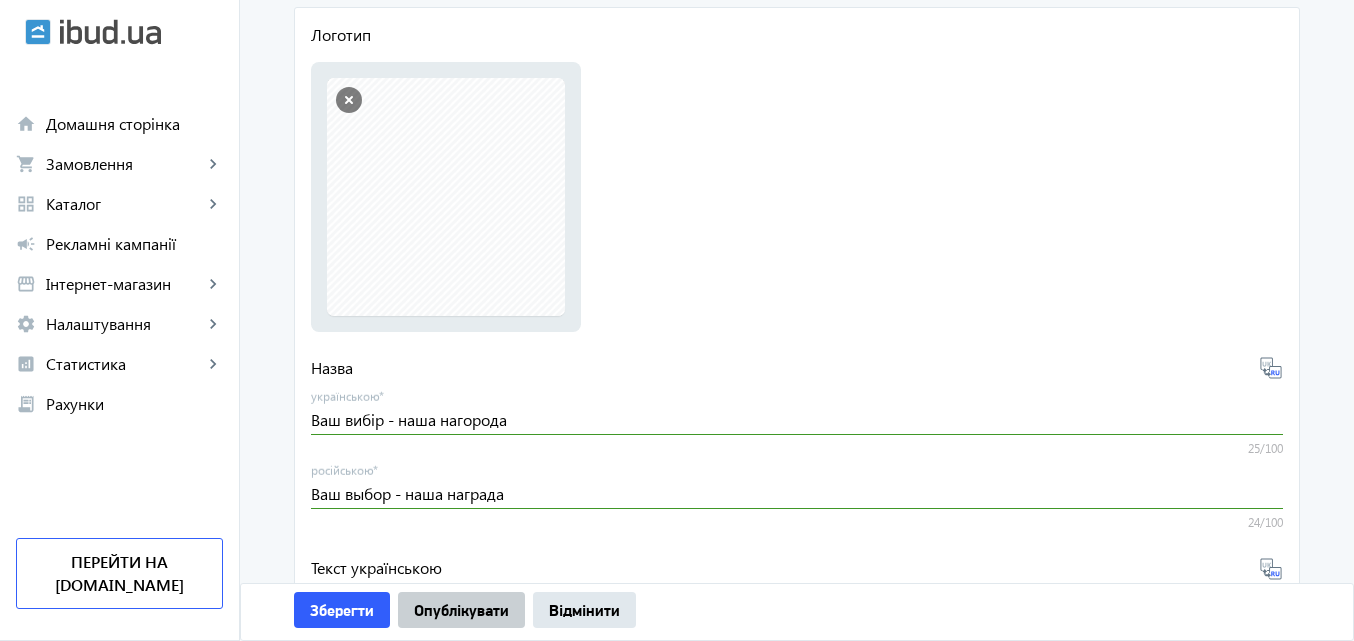 click on "Опублікувати" 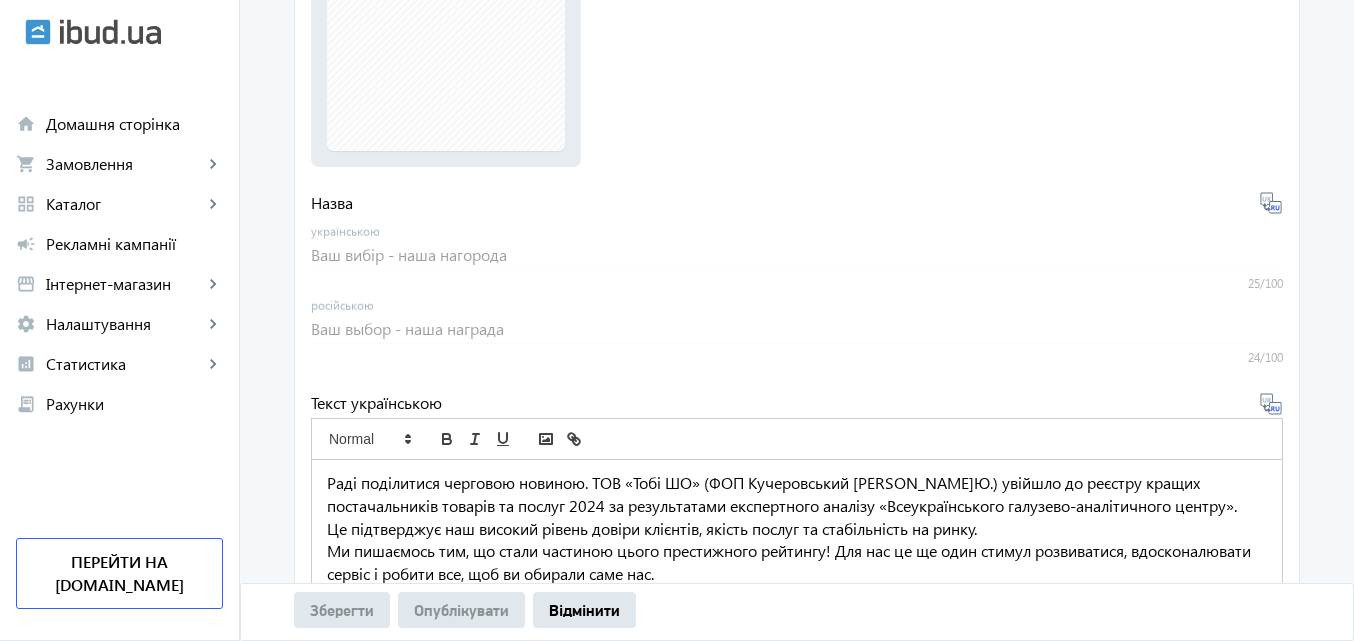 scroll, scrollTop: 513, scrollLeft: 0, axis: vertical 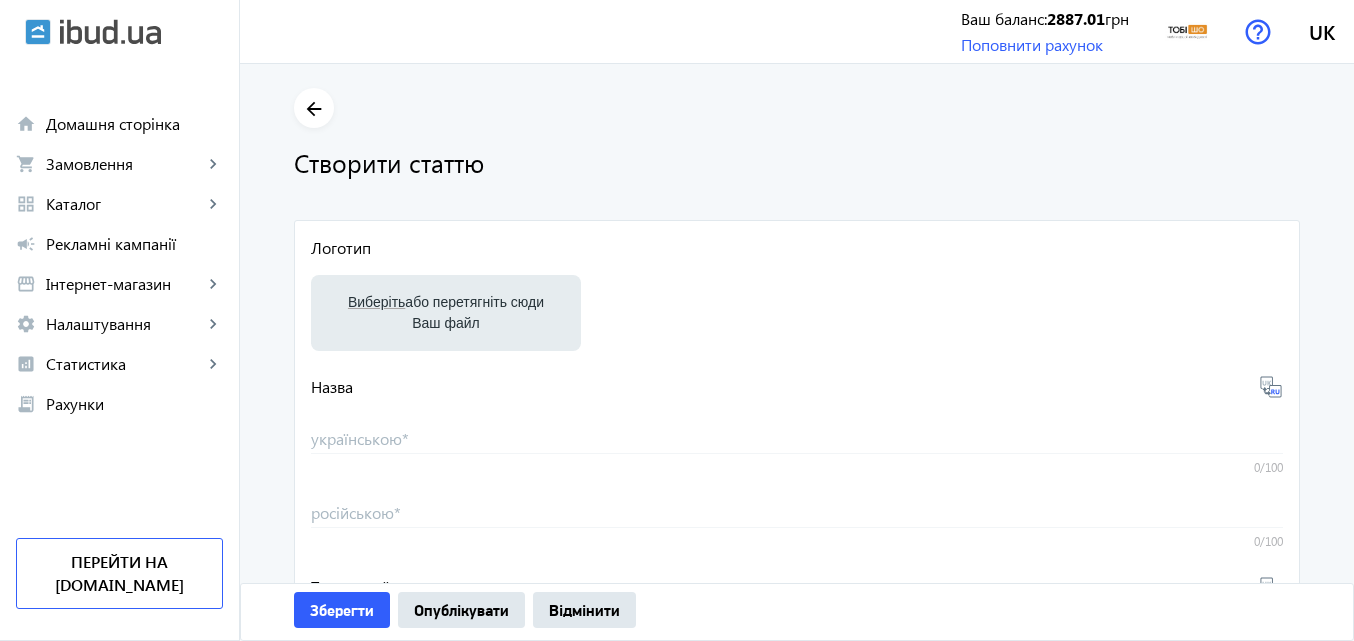 click on "arrow_back" 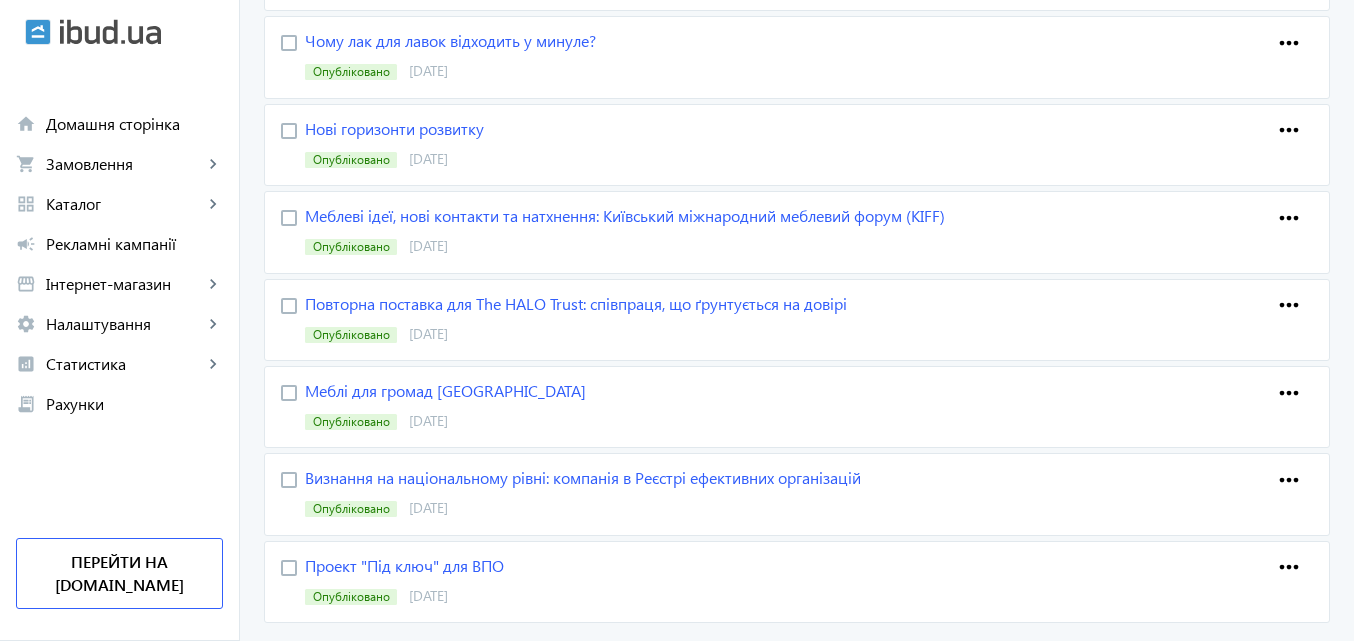 scroll, scrollTop: 1342, scrollLeft: 0, axis: vertical 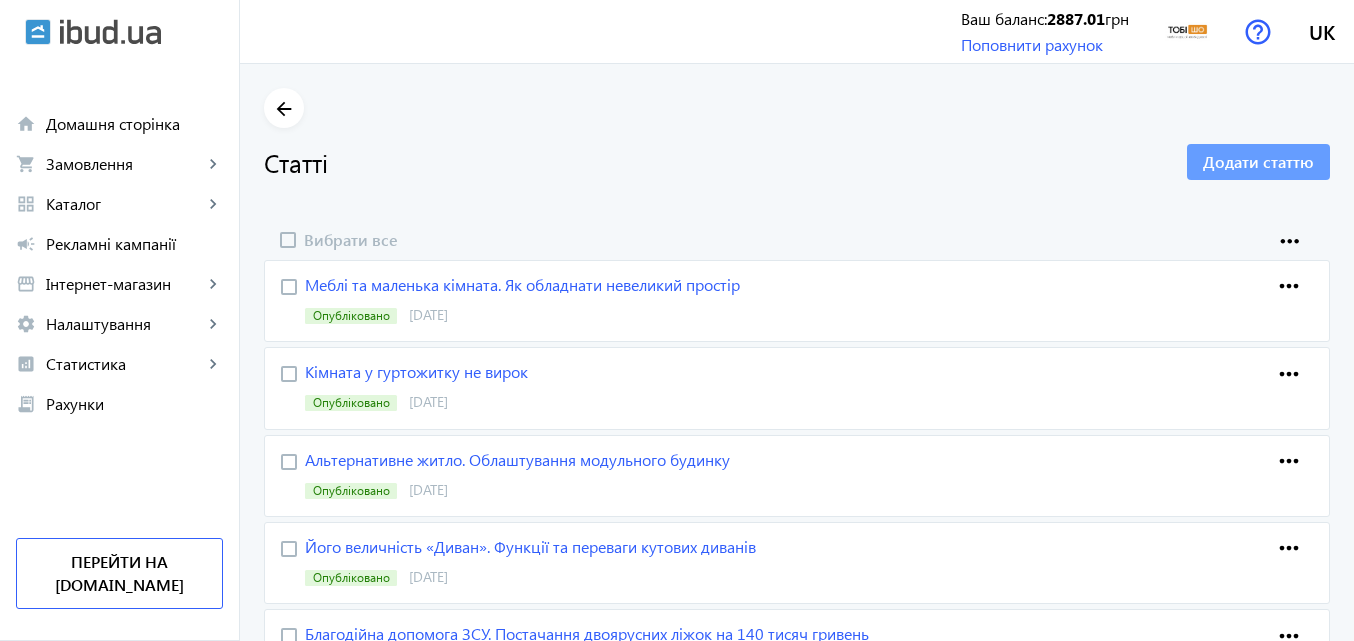 click on "Додати статтю" 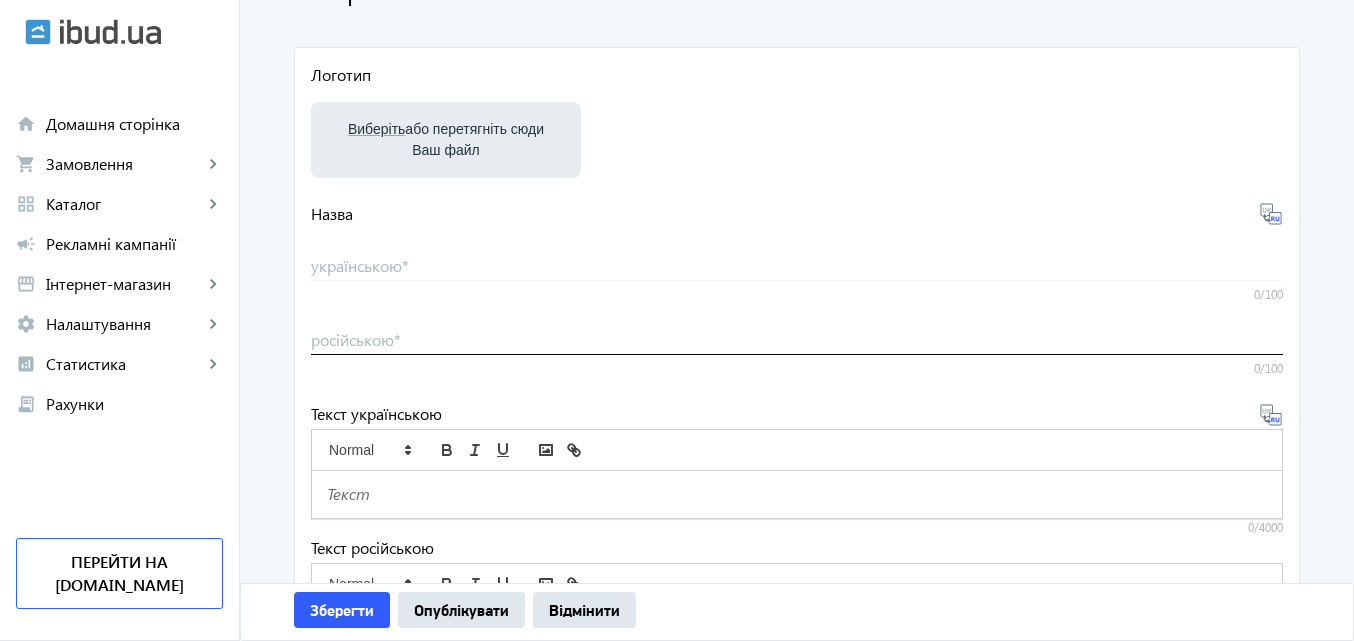 scroll, scrollTop: 100, scrollLeft: 0, axis: vertical 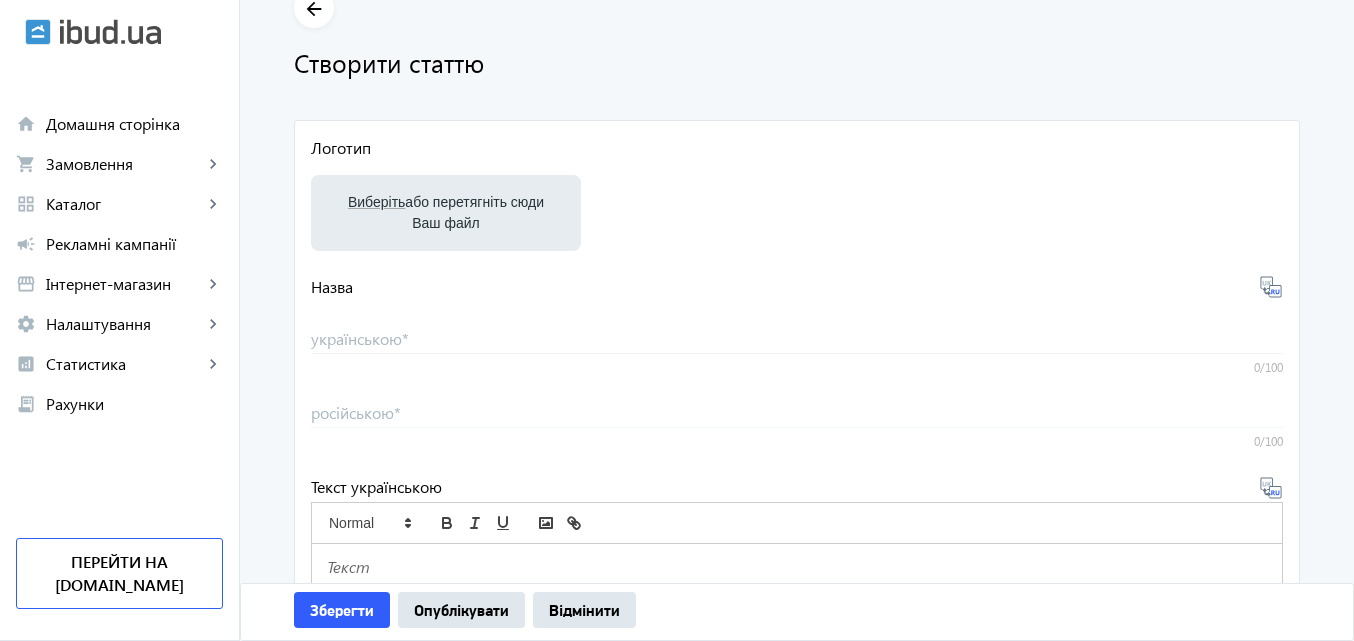 click on "Виберіть  або перетягніть сюди Ваш файл" at bounding box center [446, 213] 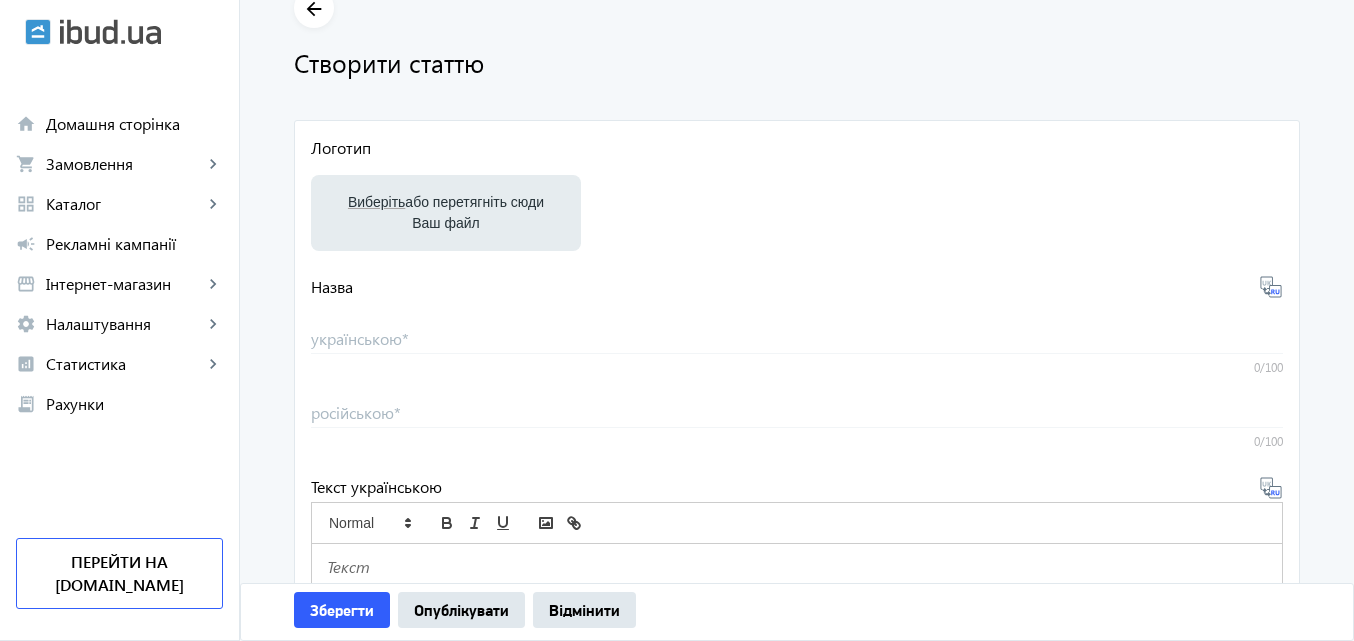 type on "C:\fakepath\ТМ Тобі ШО розширює горизонти співпраці (10).png" 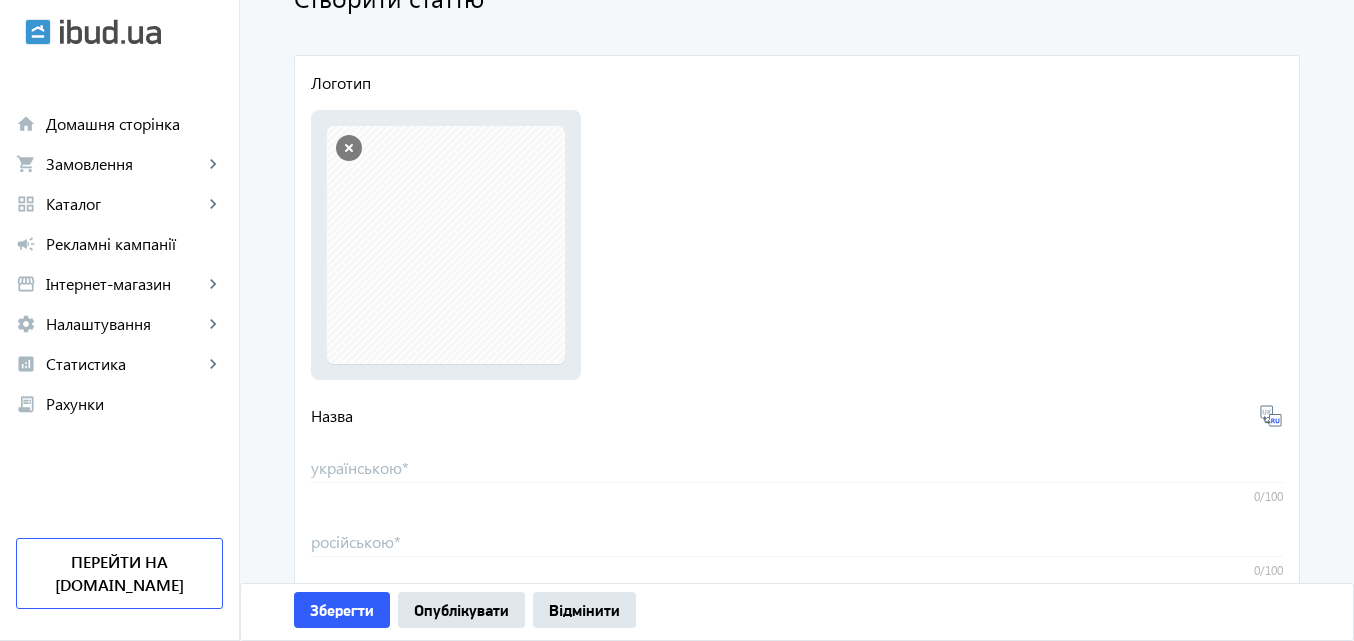 scroll, scrollTop: 200, scrollLeft: 0, axis: vertical 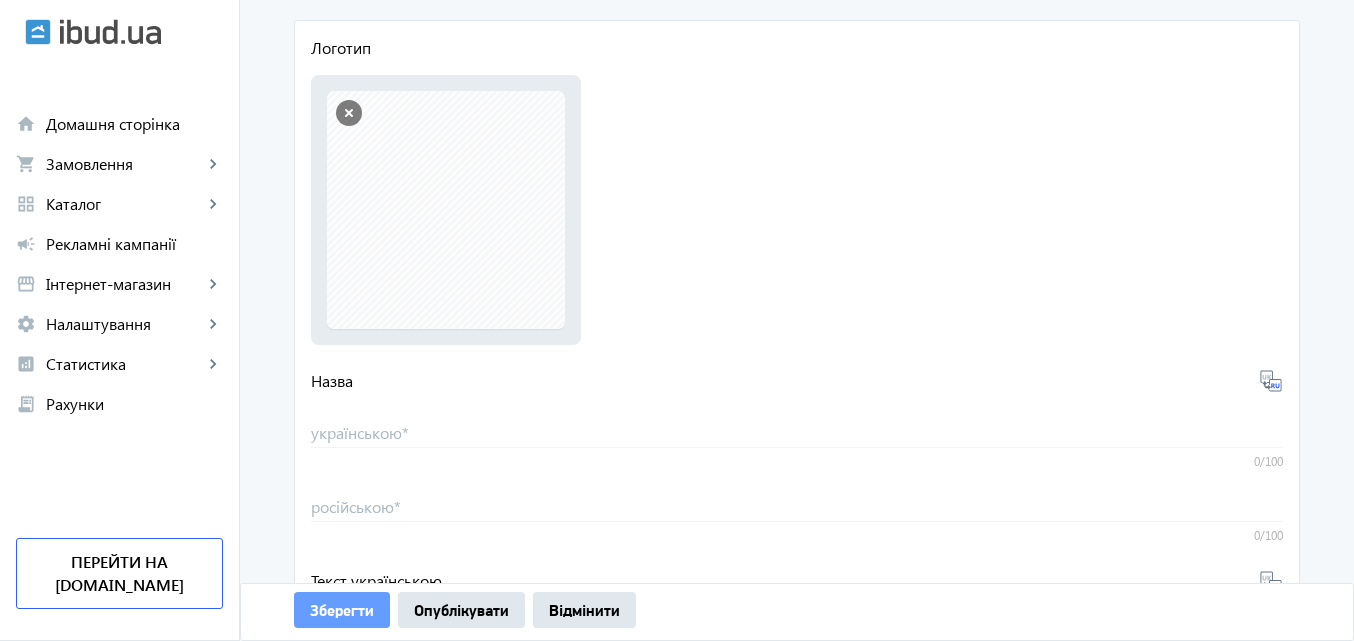 click on "Зберегти" 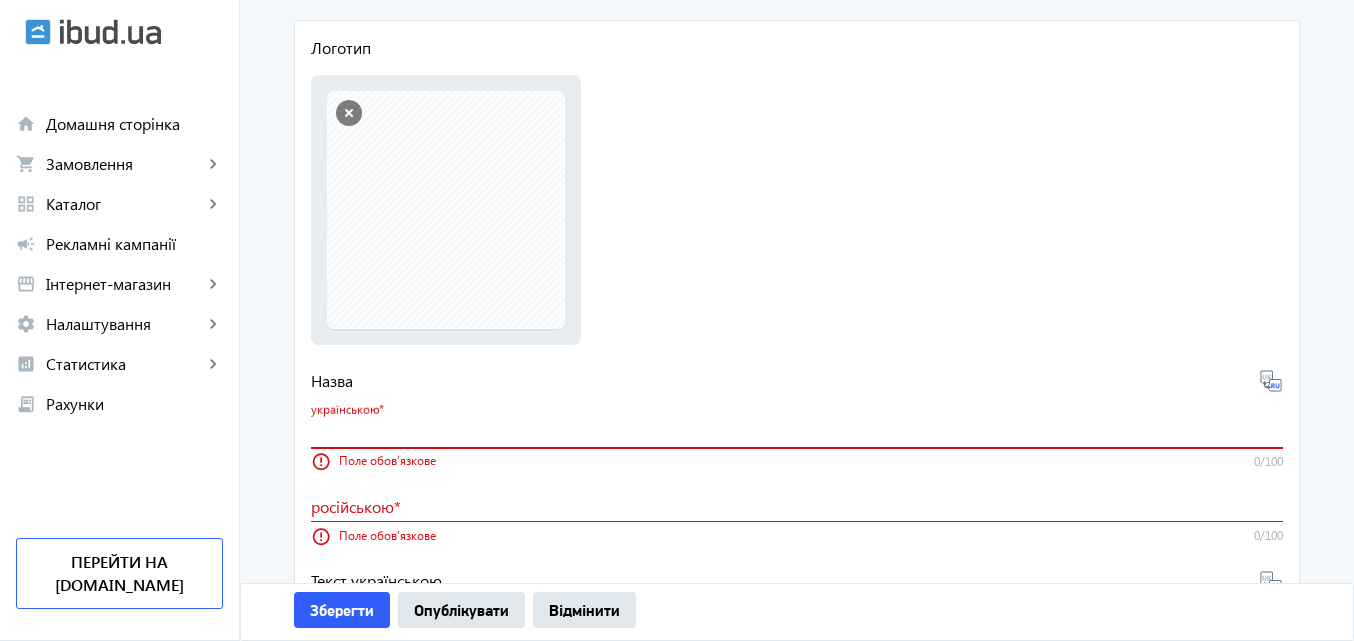 click on "українською  *" at bounding box center [797, 432] 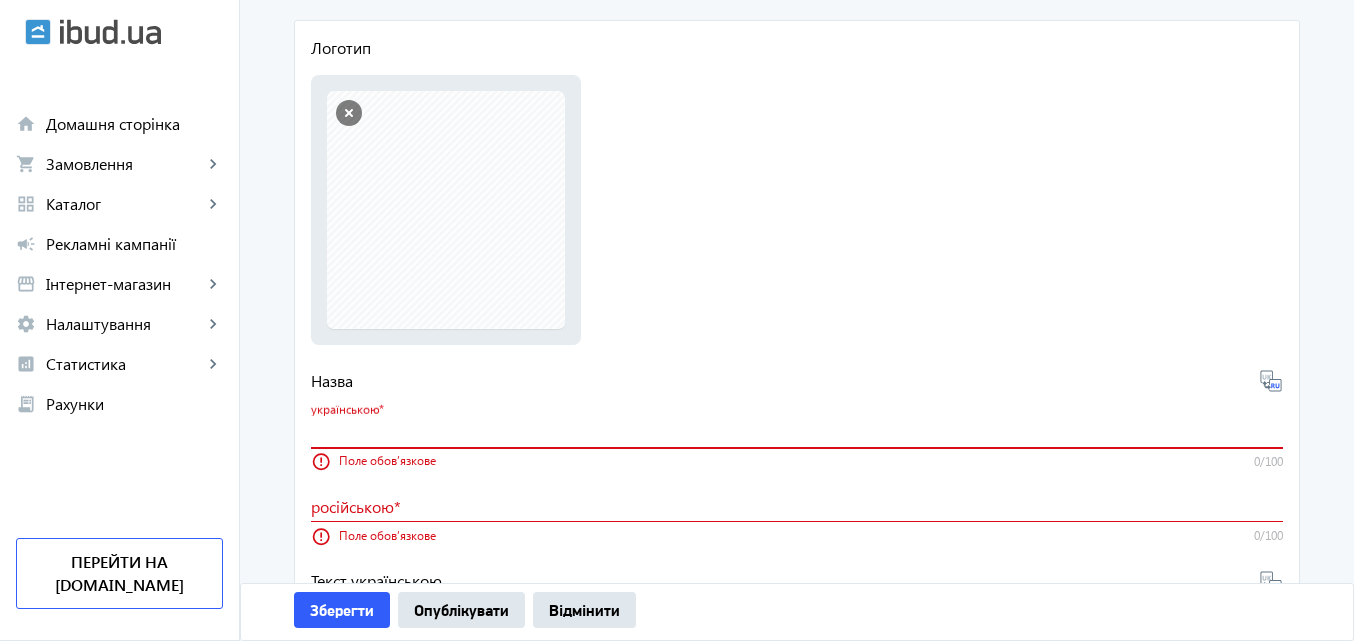 paste on "Ваш вибір - наша нагорода" 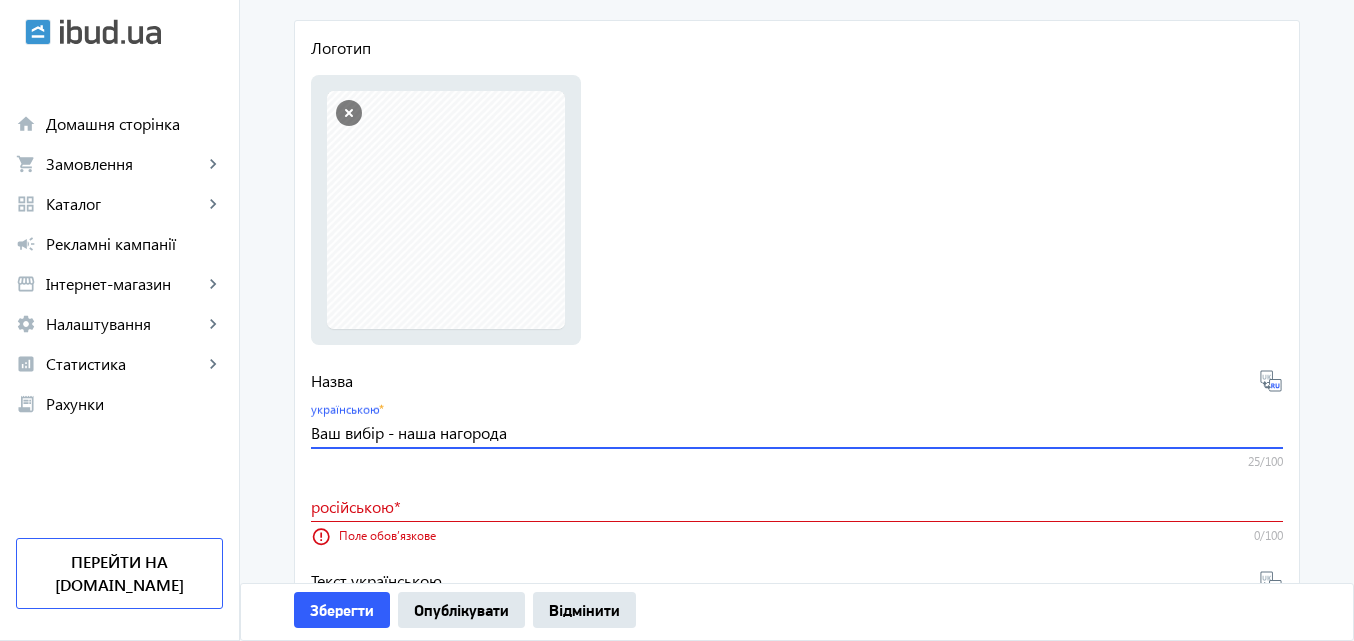 type on "Ваш вибір - наша нагорода" 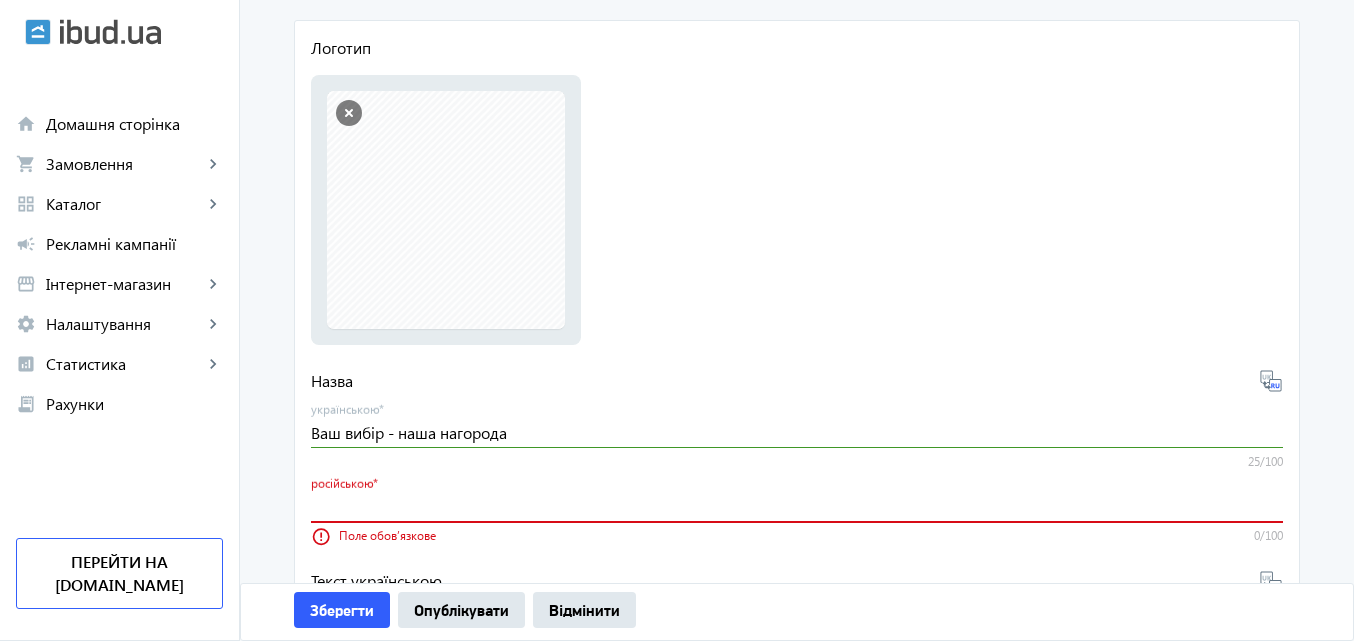 click on "російською  *" at bounding box center (797, 506) 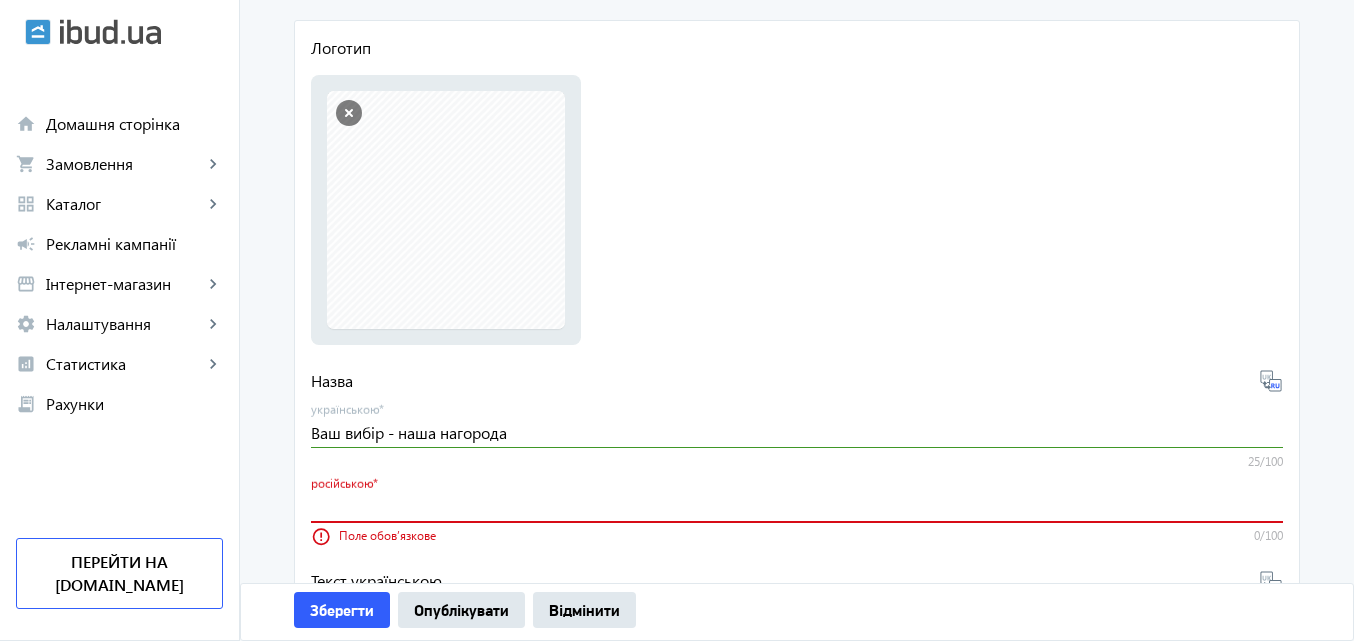 paste on "Ваш выбор - наша награда" 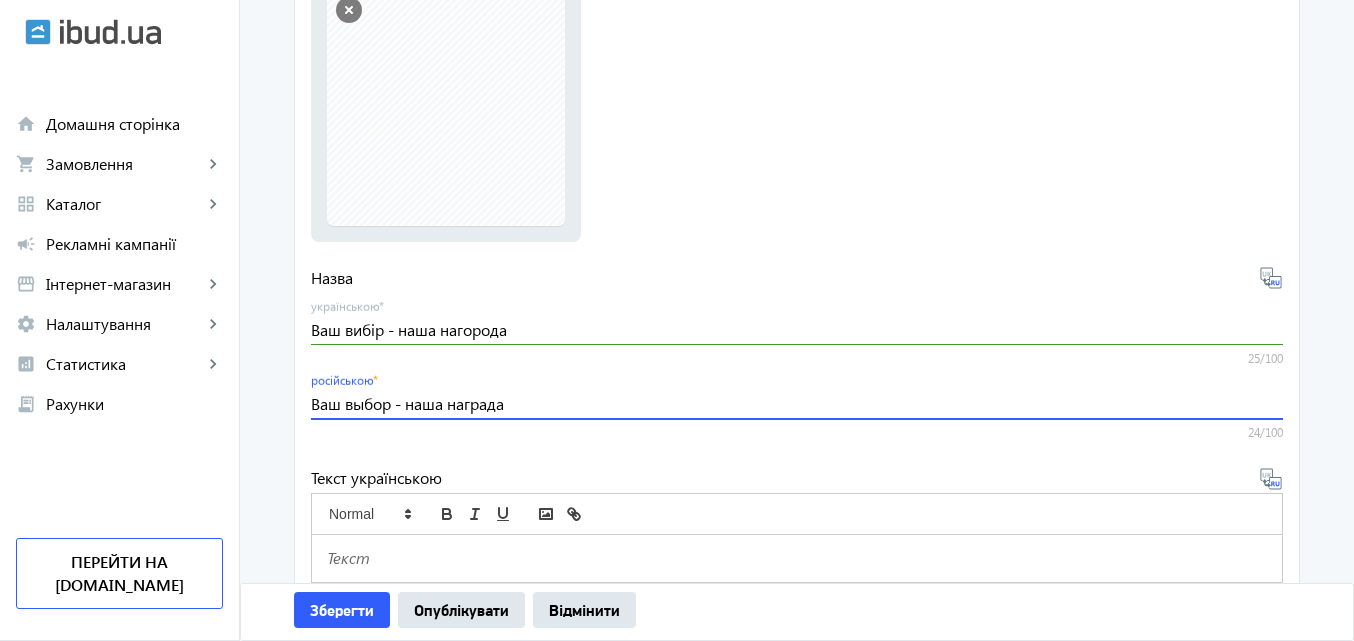 scroll, scrollTop: 400, scrollLeft: 0, axis: vertical 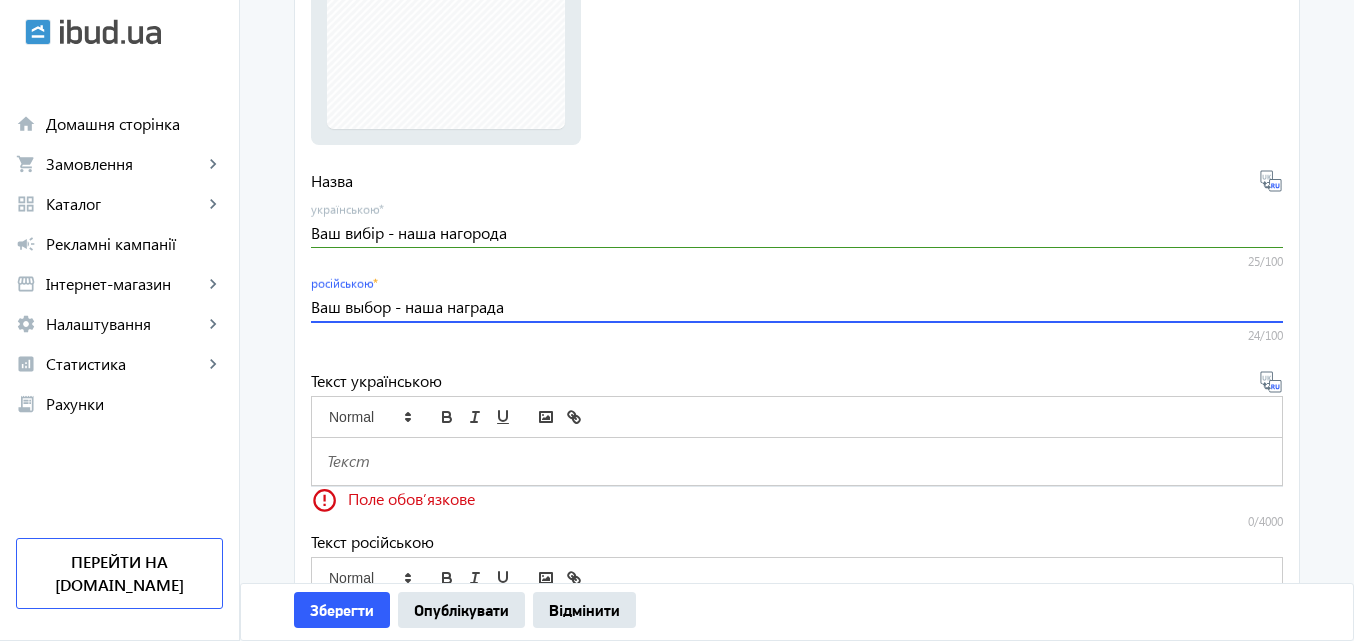 type on "Ваш выбор - наша награда" 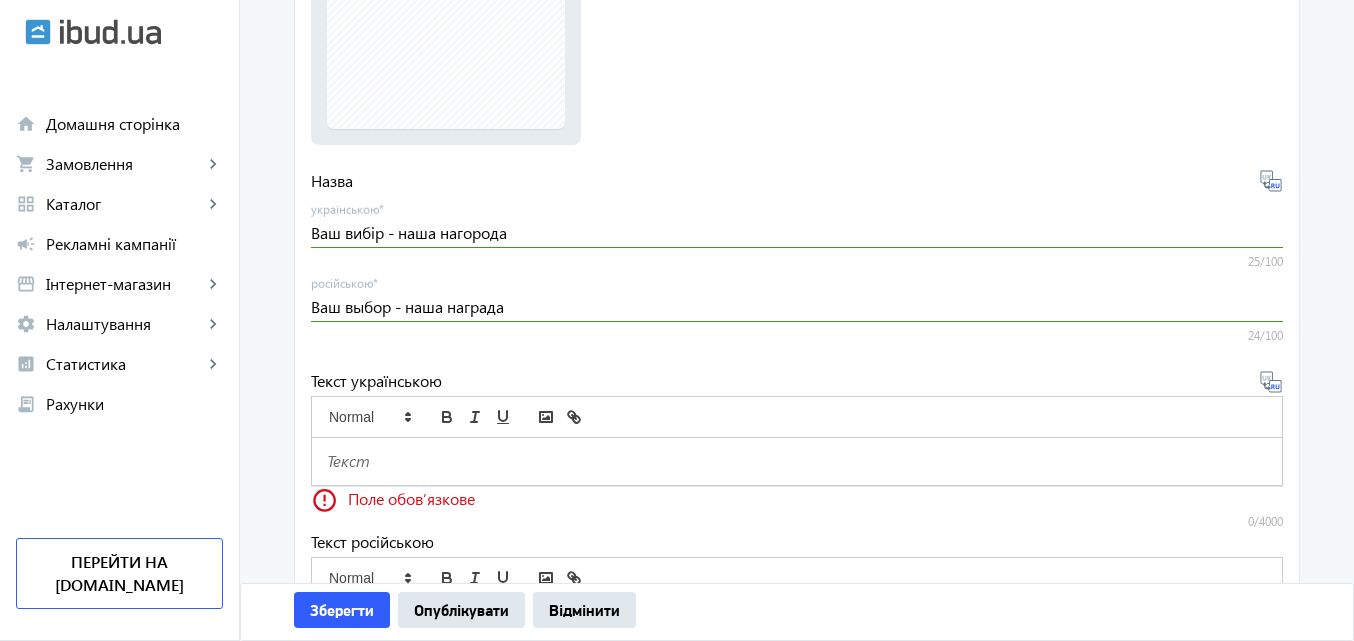 click 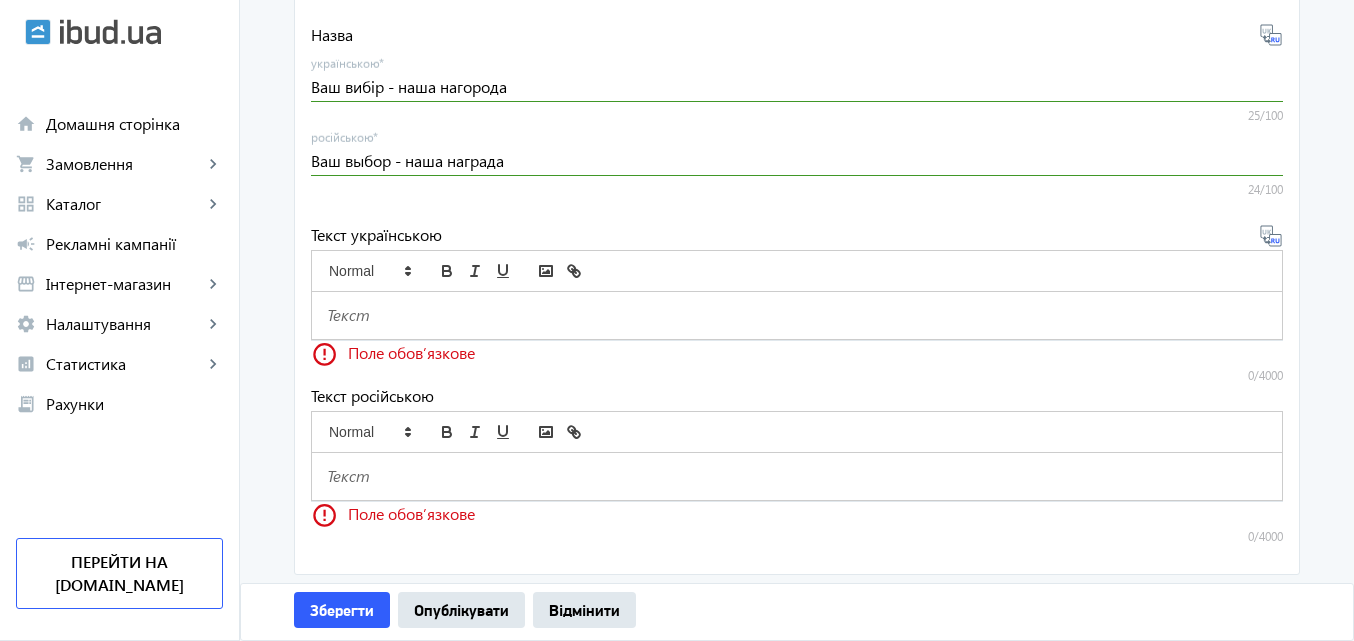 scroll, scrollTop: 548, scrollLeft: 0, axis: vertical 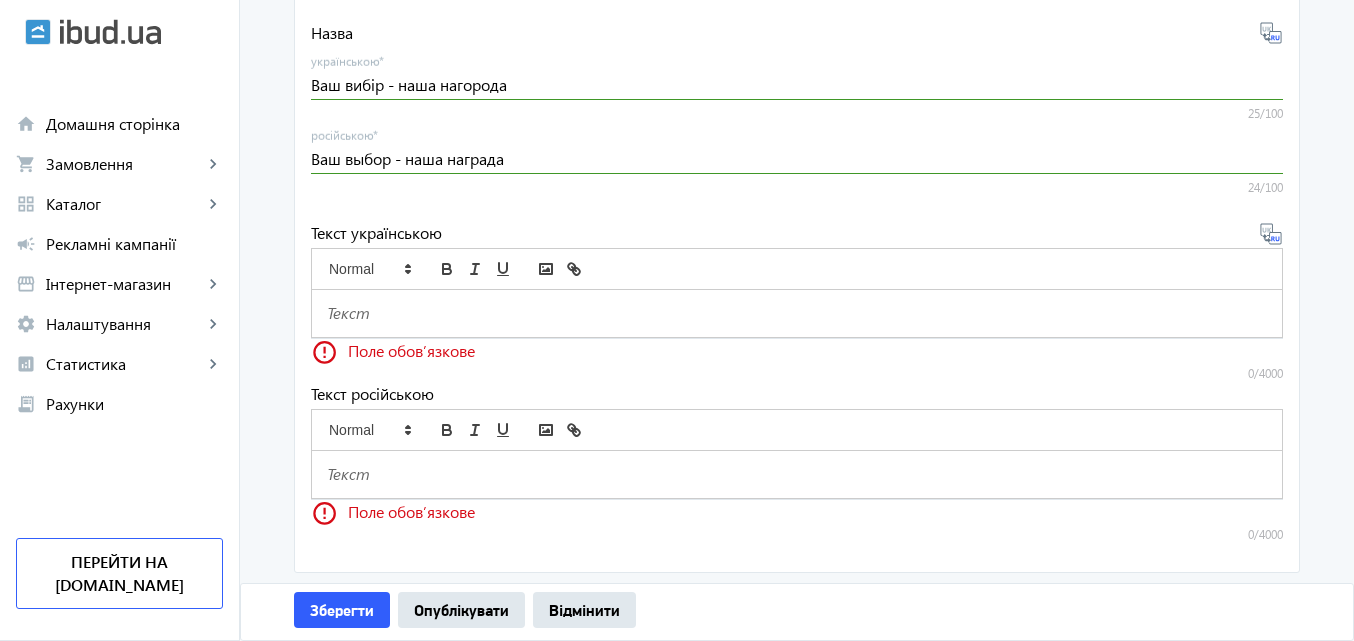 click 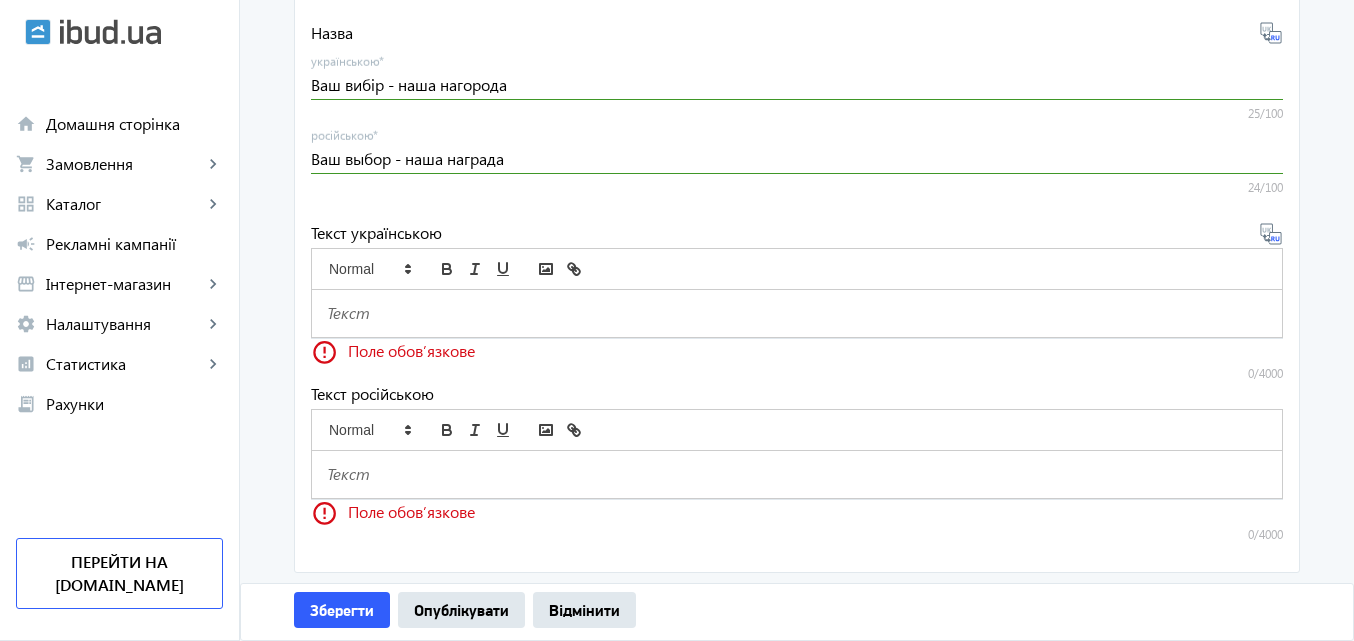 scroll, scrollTop: 0, scrollLeft: 0, axis: both 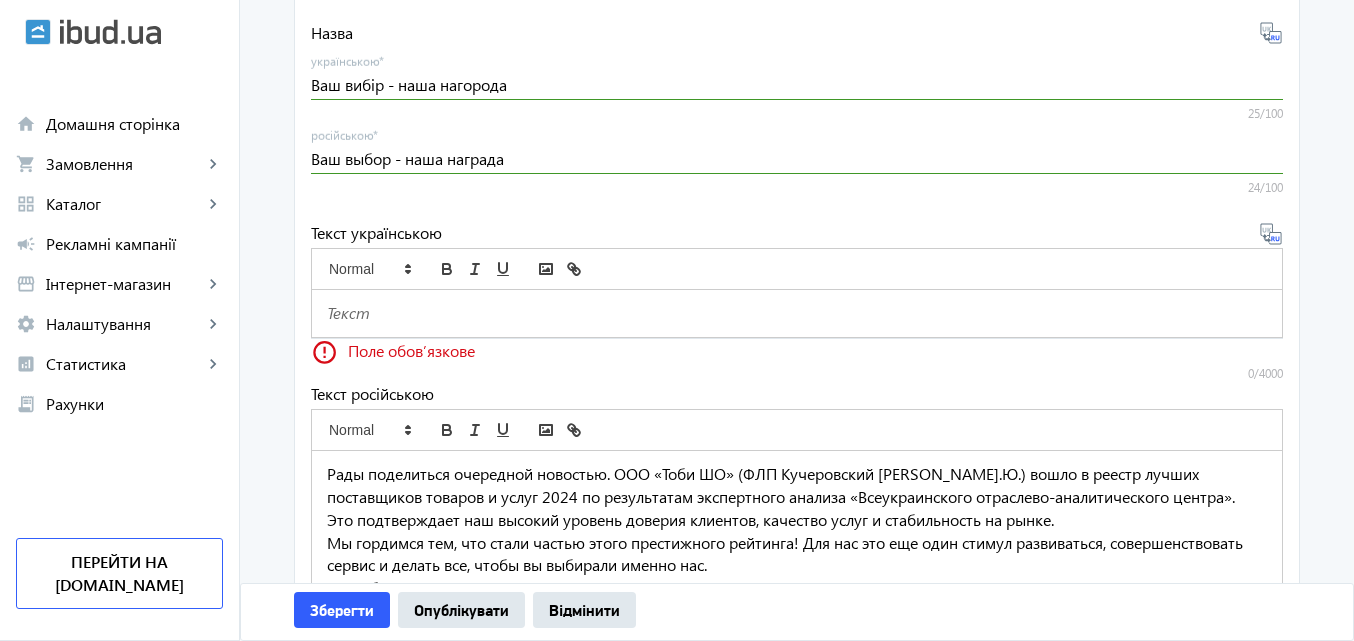 click 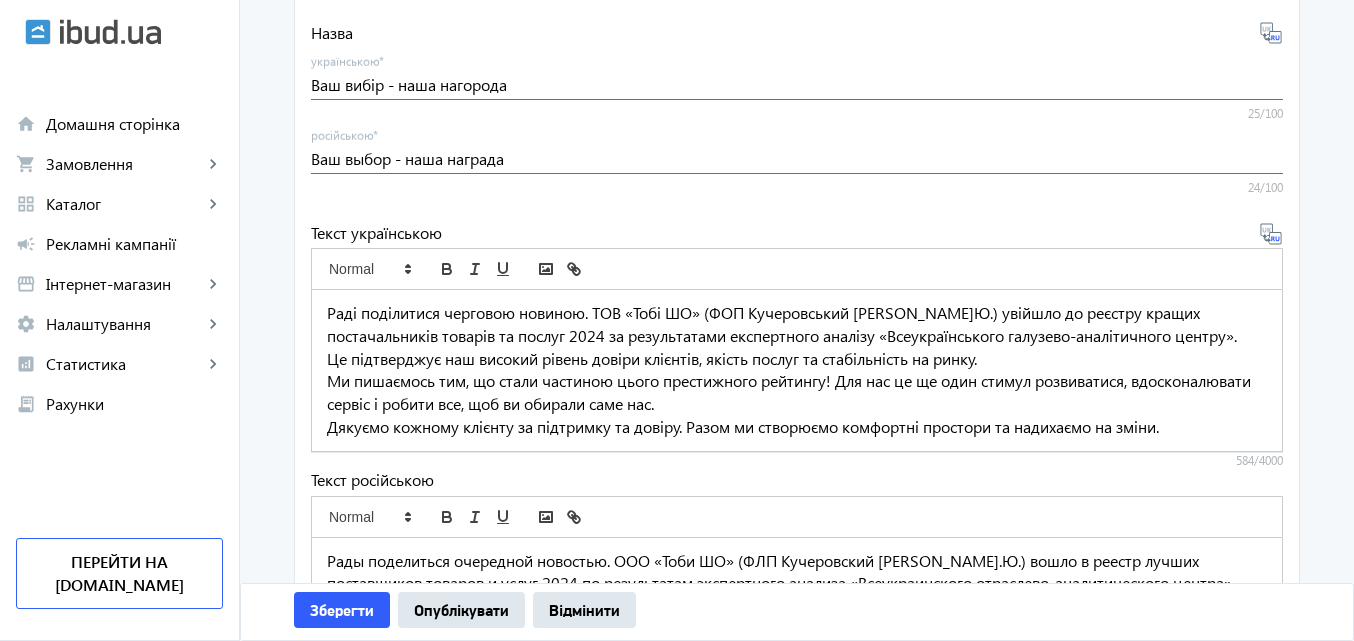 scroll, scrollTop: 744, scrollLeft: 0, axis: vertical 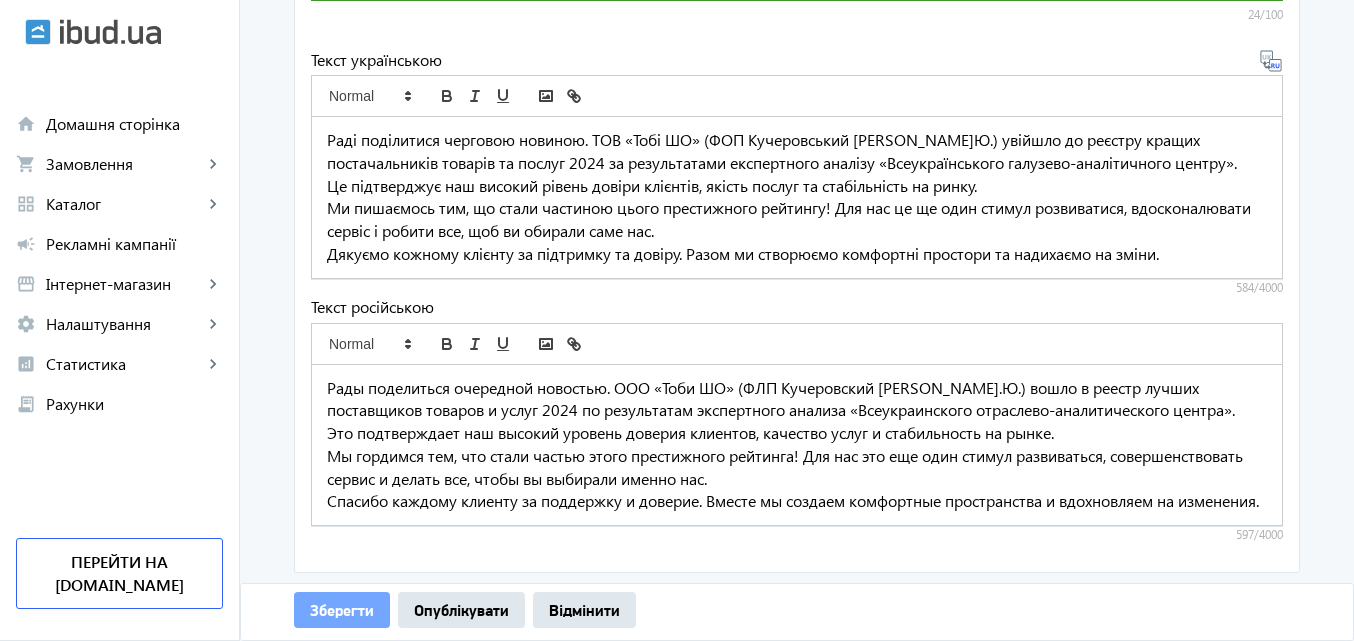 click on "Зберегти" 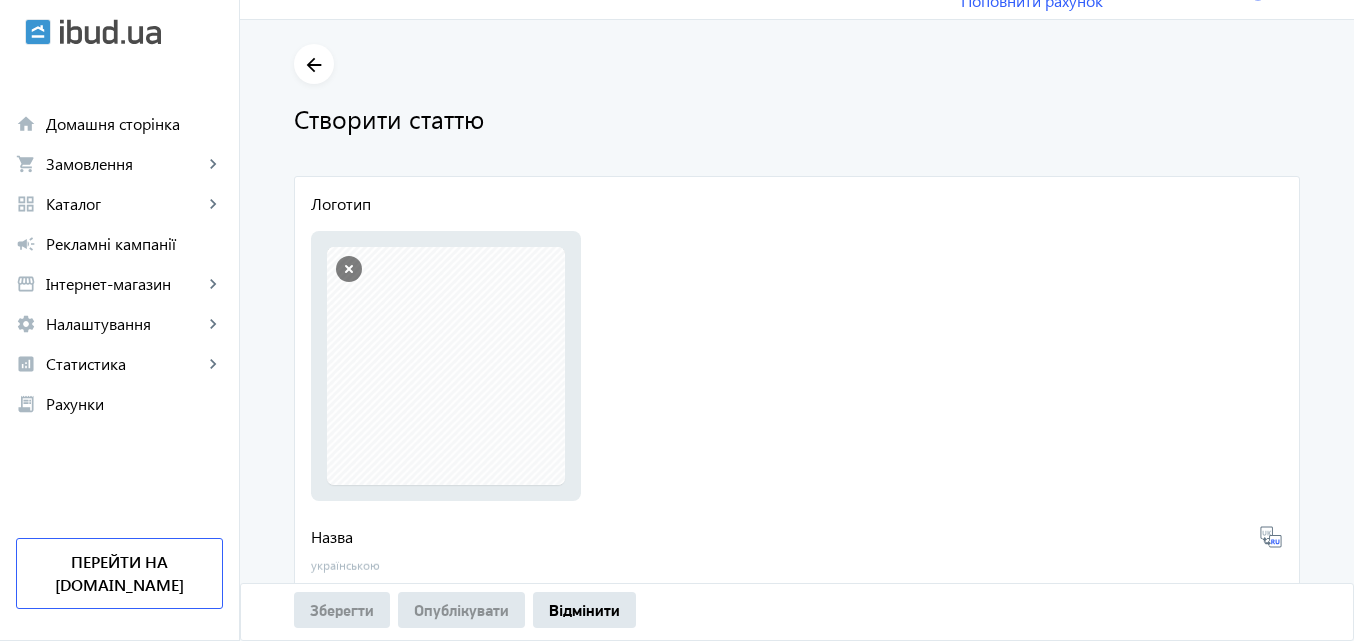 scroll, scrollTop: 0, scrollLeft: 0, axis: both 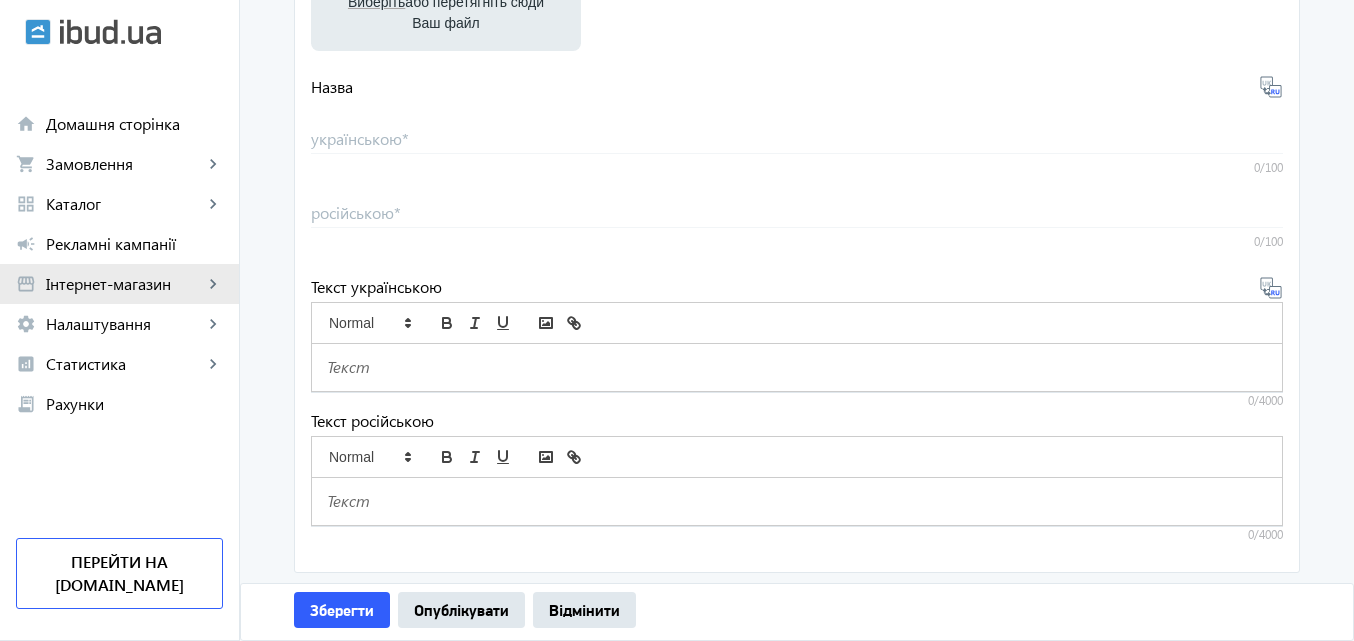 click on "Інтернет-магазин" 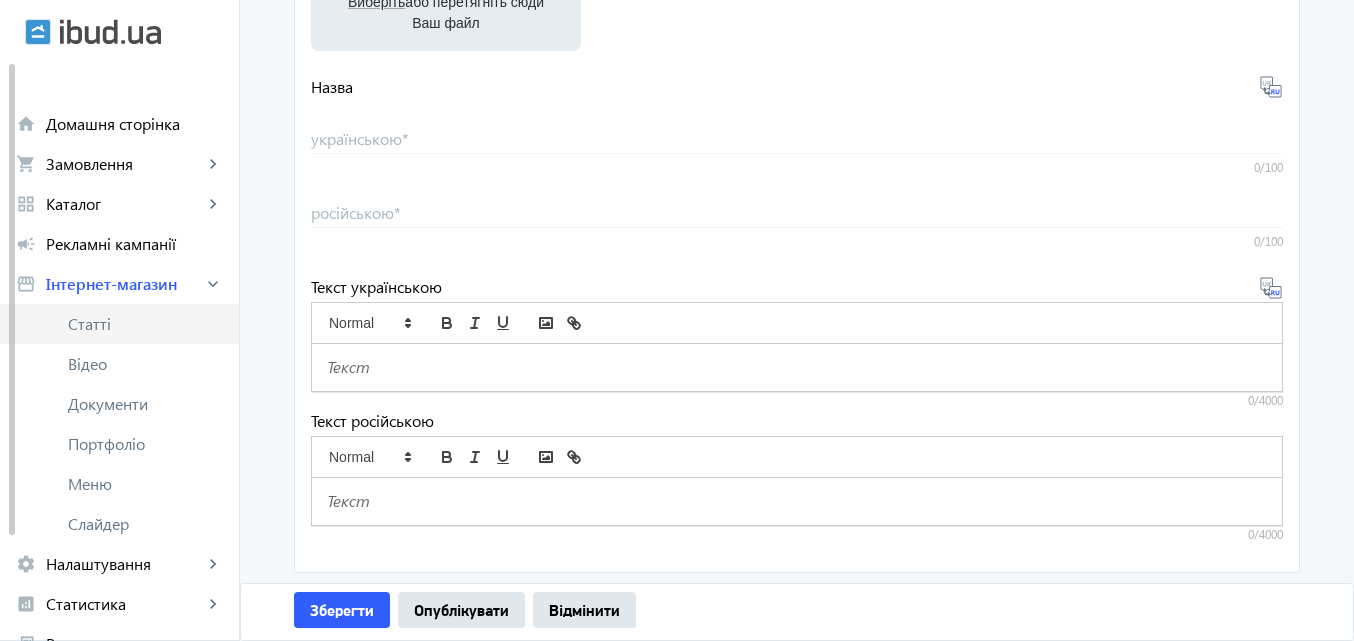 click on "Статті" 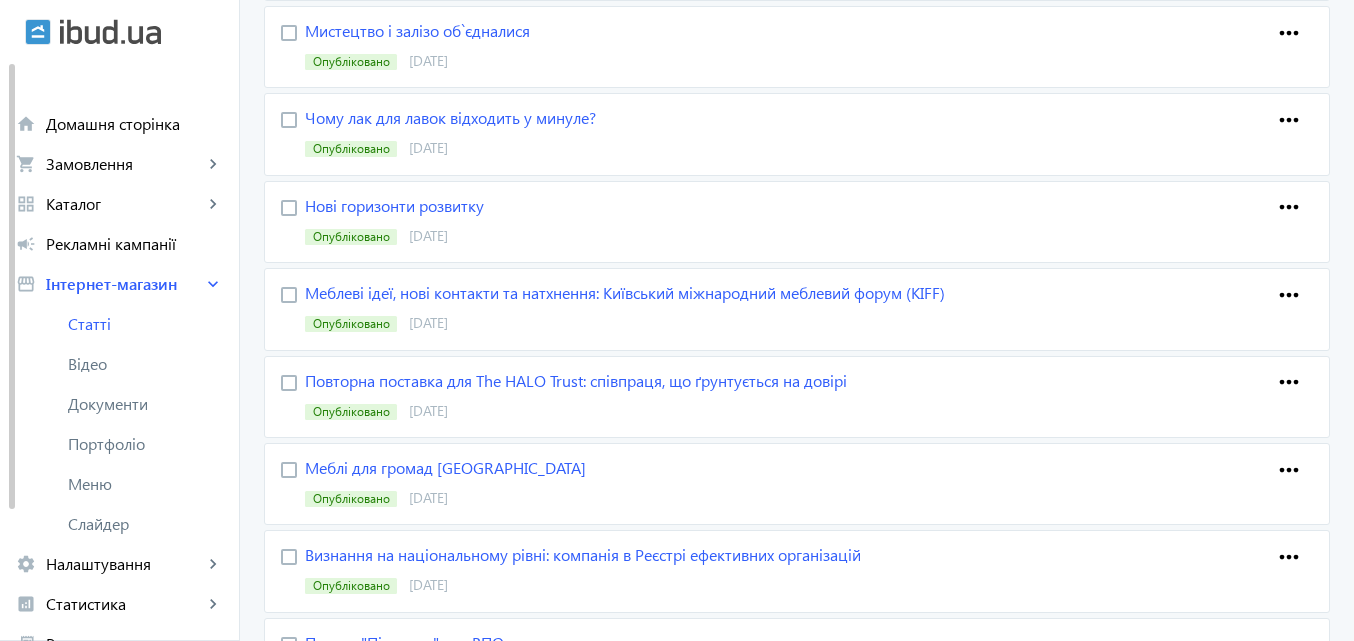 scroll, scrollTop: 1342, scrollLeft: 0, axis: vertical 